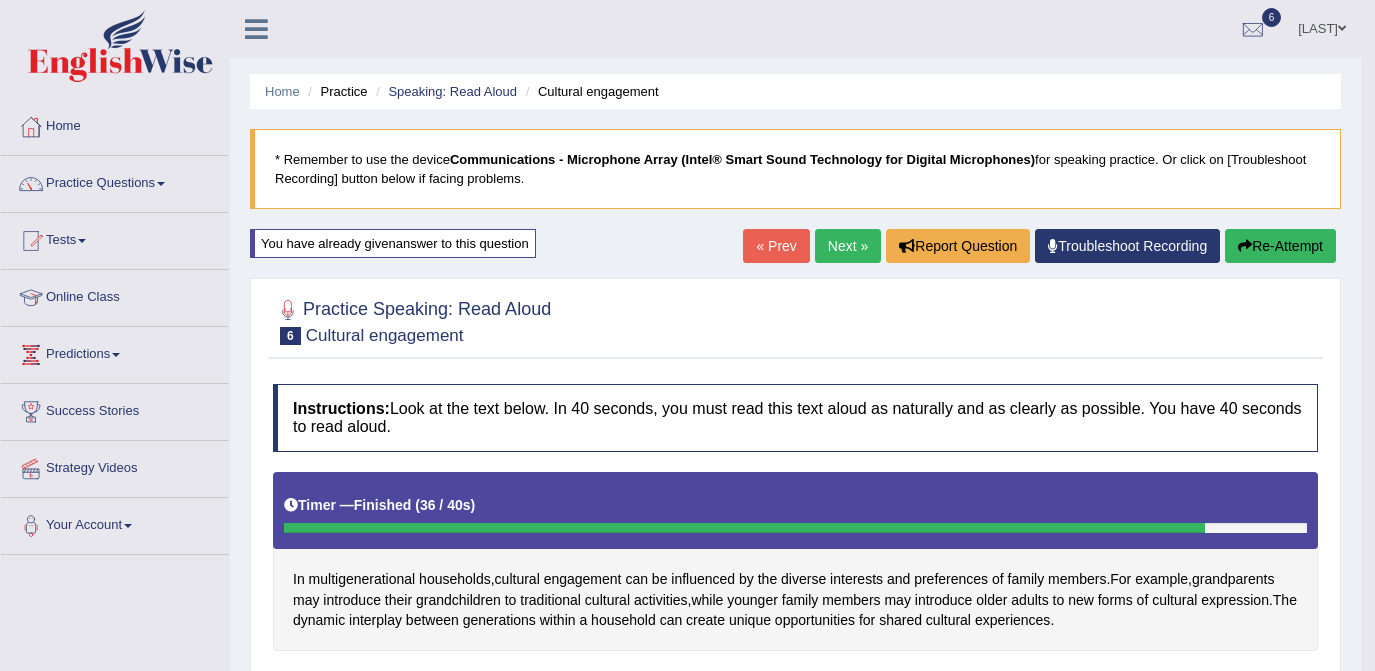 scroll, scrollTop: 0, scrollLeft: 0, axis: both 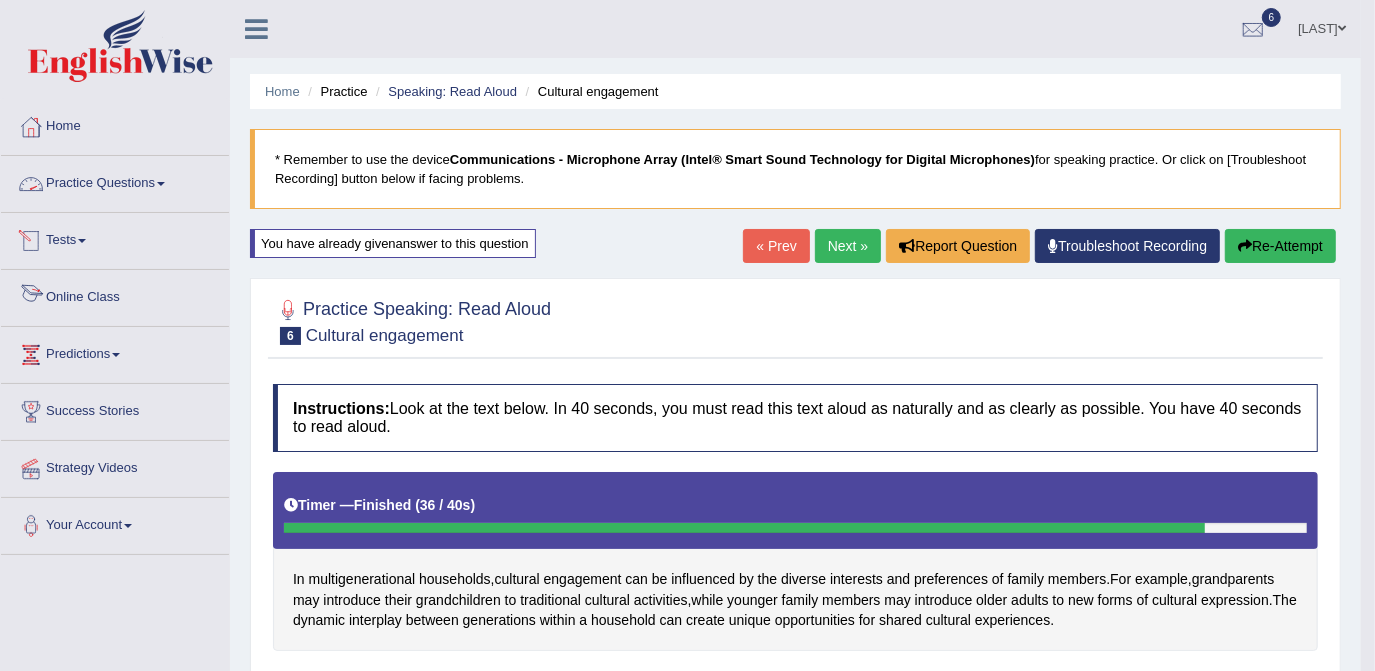 click on "Tests" at bounding box center [115, 238] 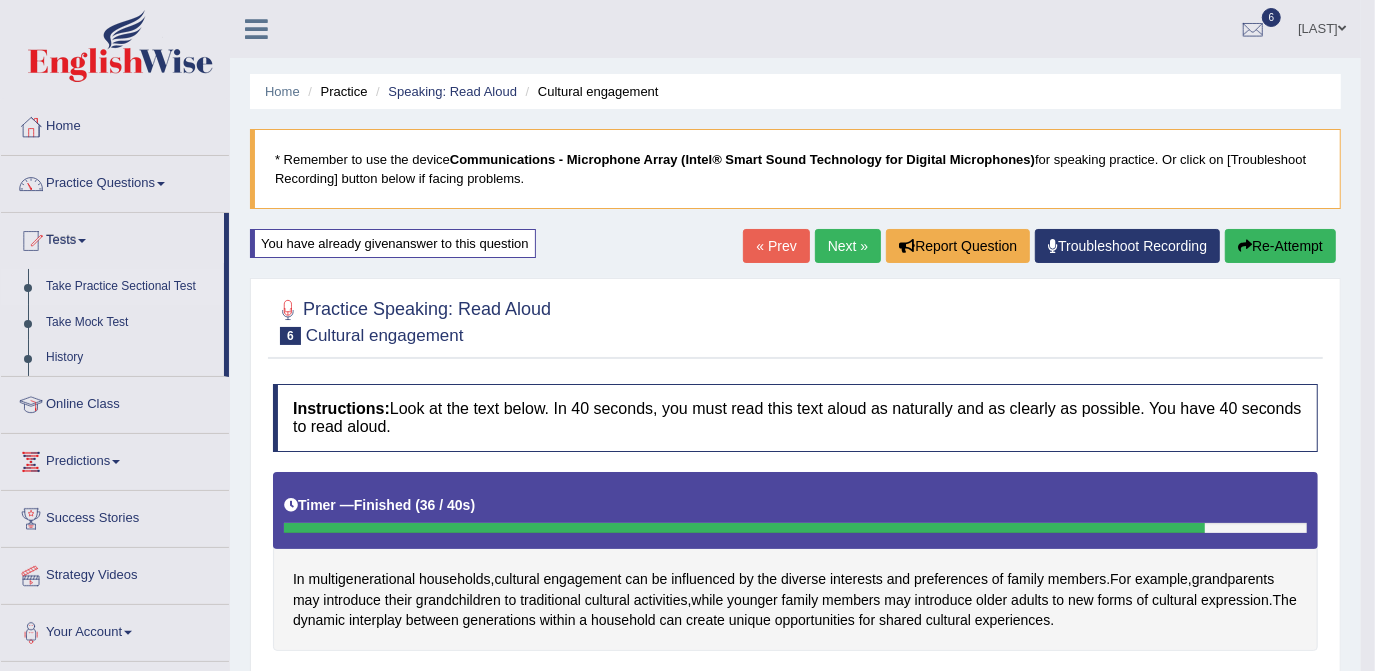 click on "Take Practice Sectional Test" at bounding box center [130, 287] 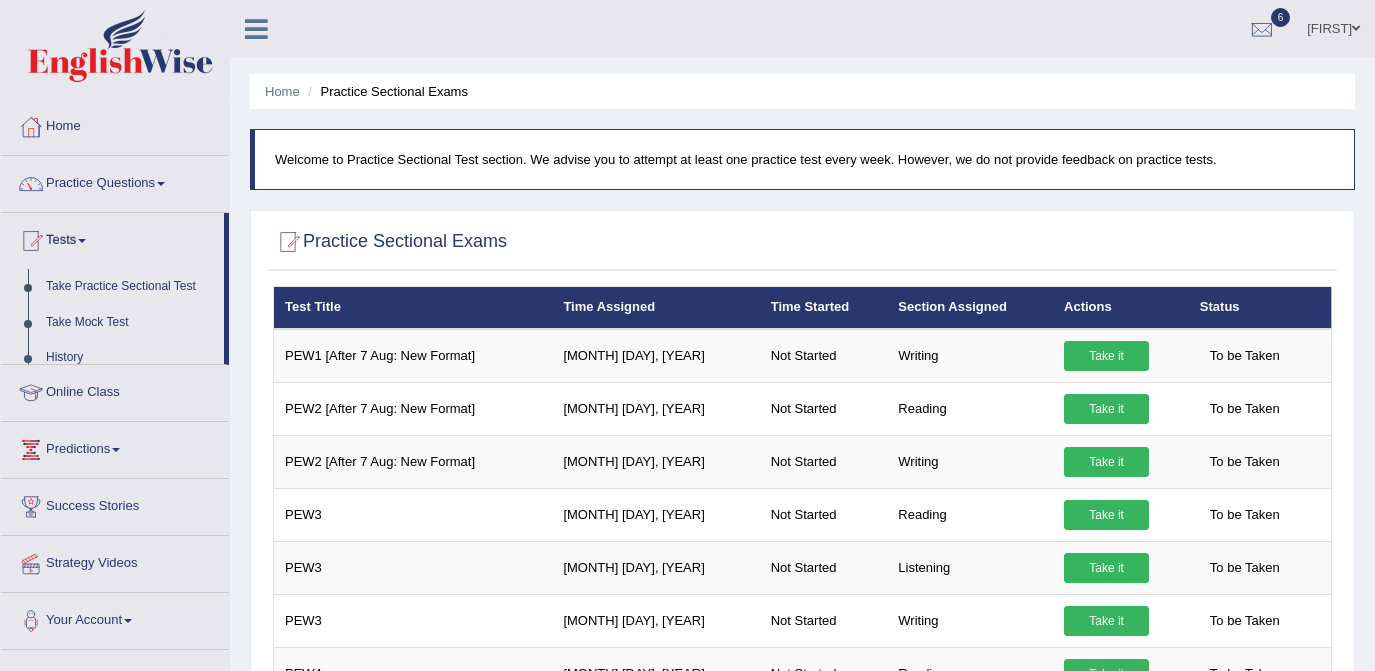 scroll, scrollTop: 0, scrollLeft: 0, axis: both 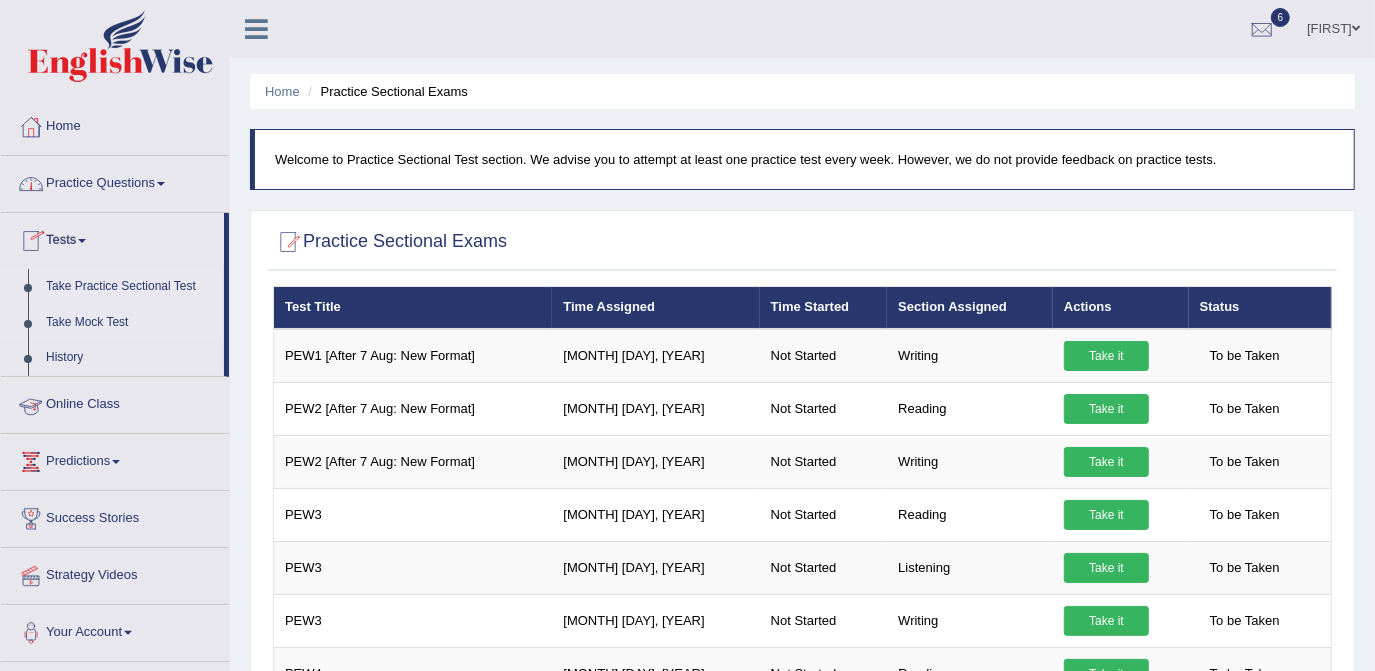 click on "Take Mock Test" at bounding box center (130, 323) 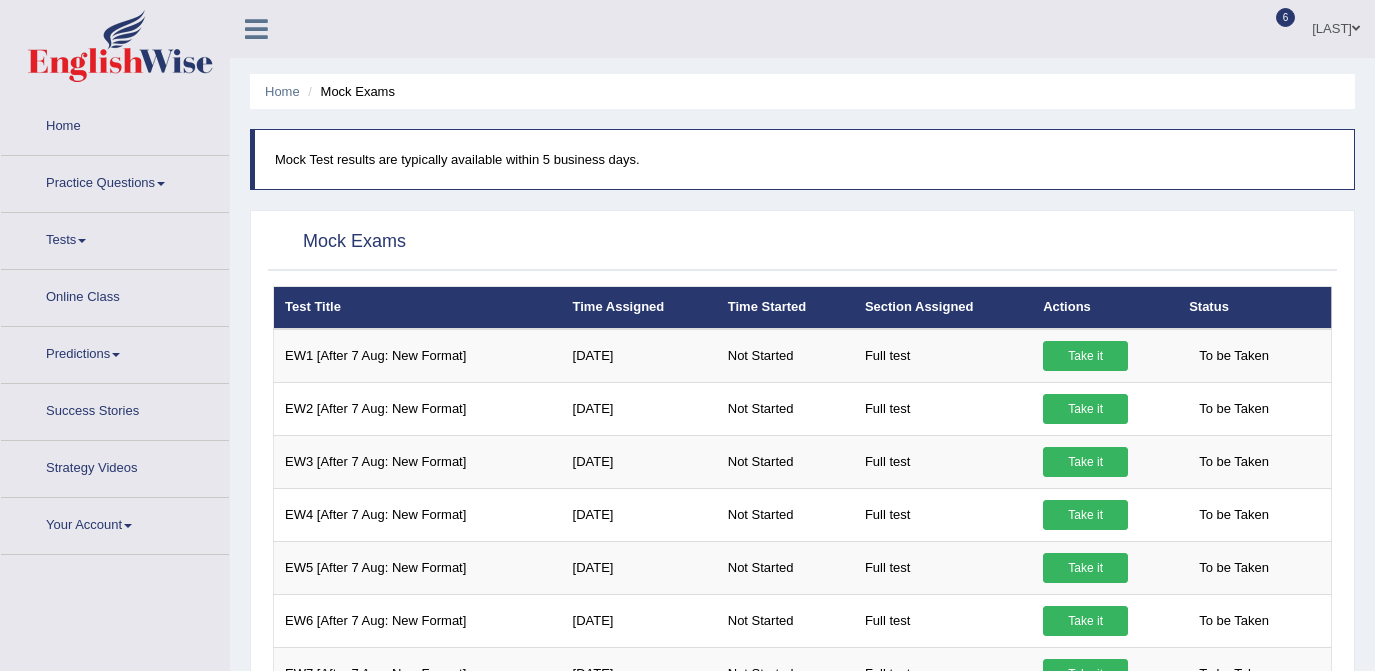 scroll, scrollTop: 0, scrollLeft: 0, axis: both 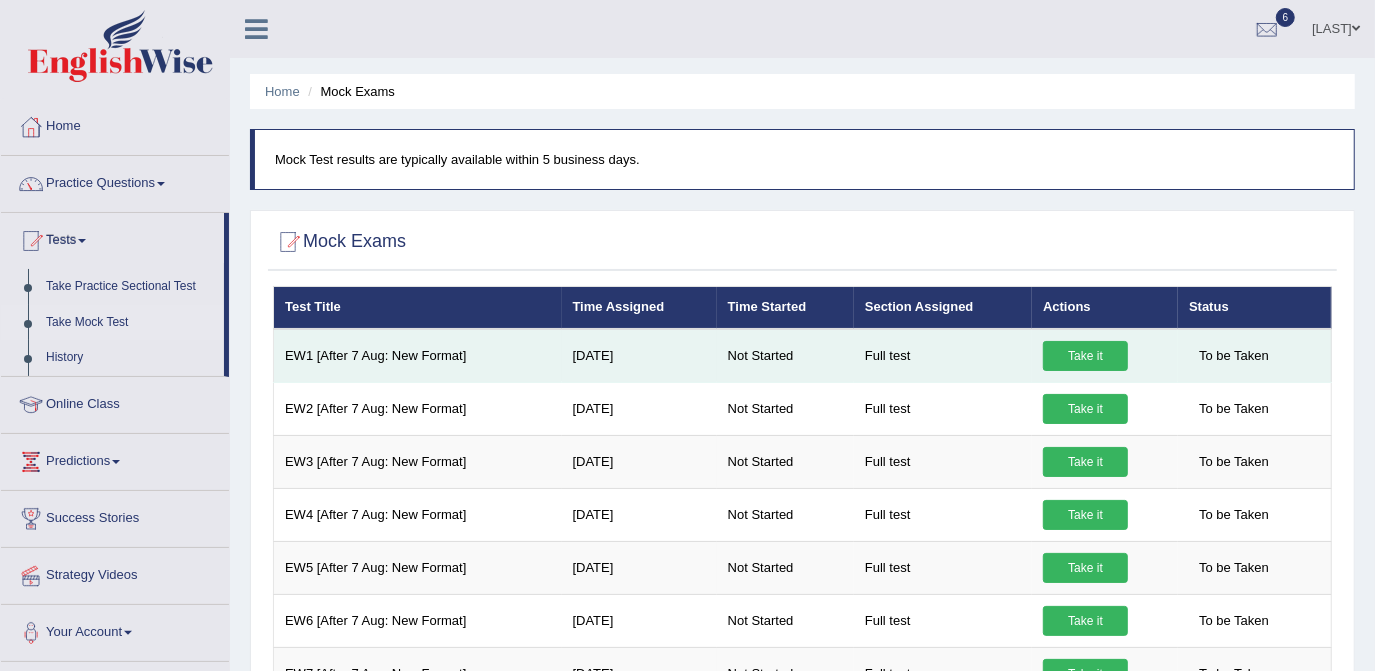 click on "Take it" at bounding box center (1085, 356) 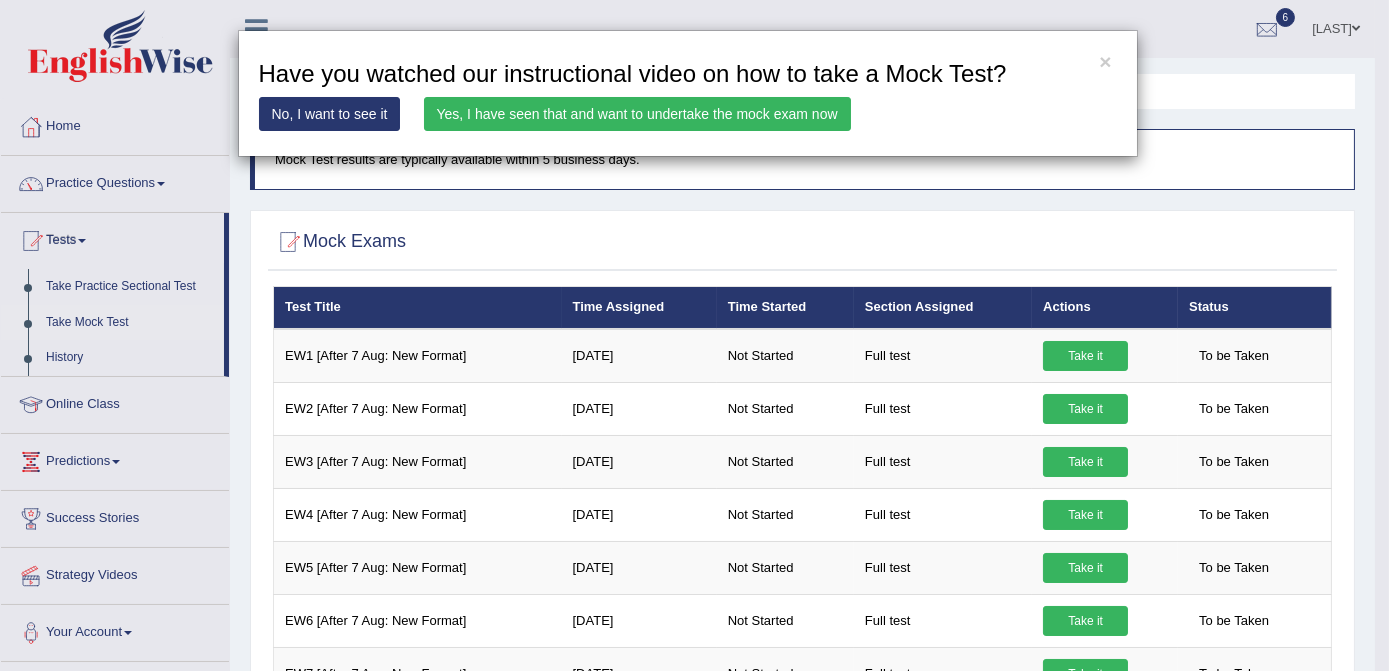 click on "Yes, I have seen that and want to undertake the mock exam now" at bounding box center (637, 114) 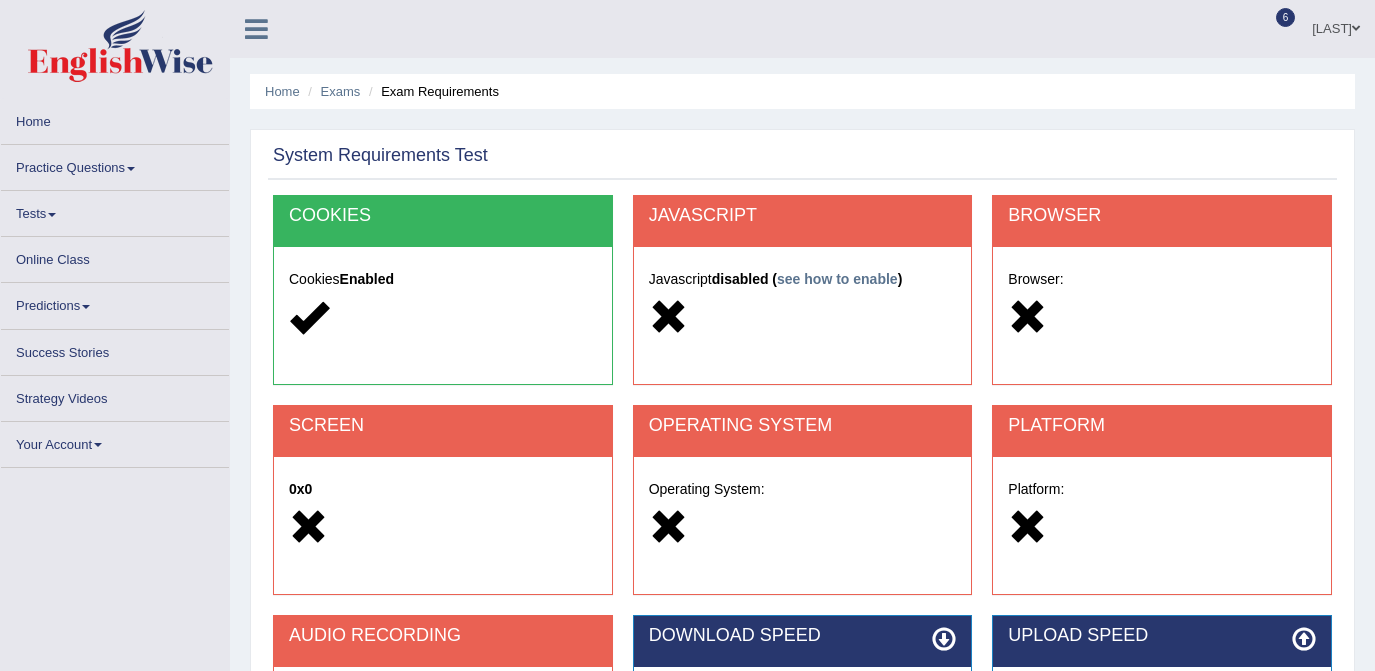 scroll, scrollTop: 0, scrollLeft: 0, axis: both 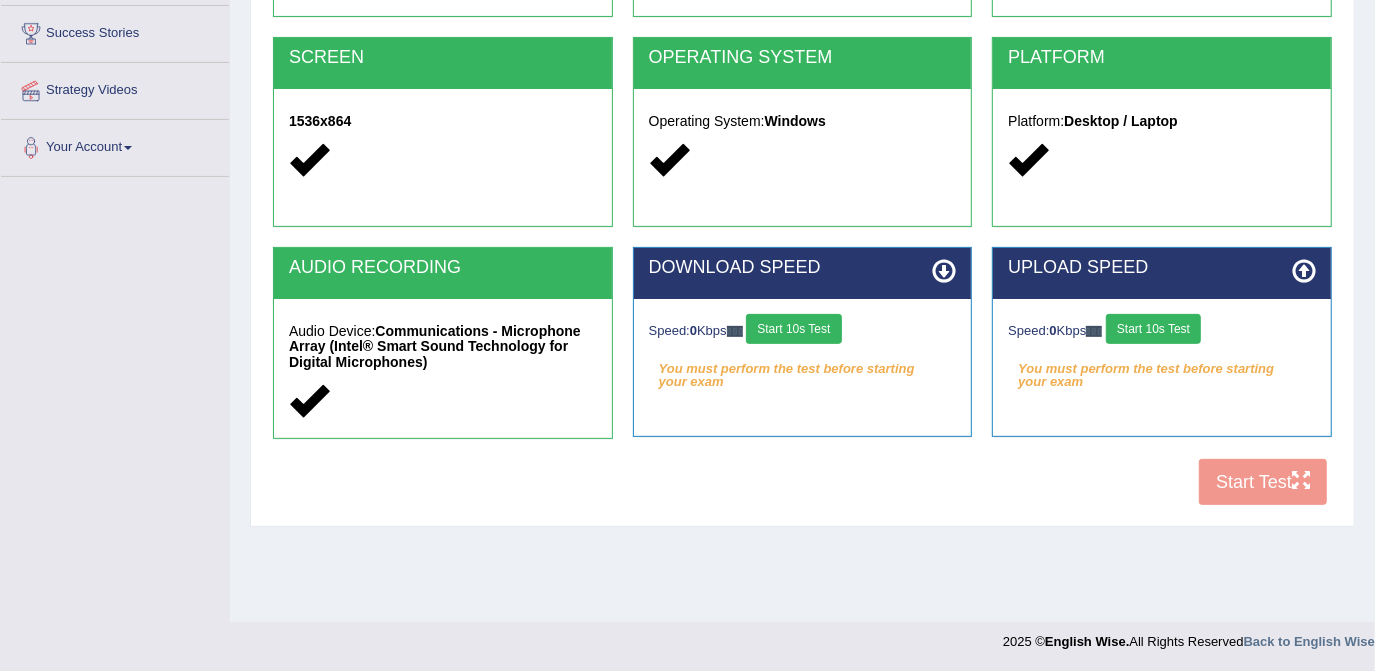 click on "Start 10s Test" at bounding box center (793, 329) 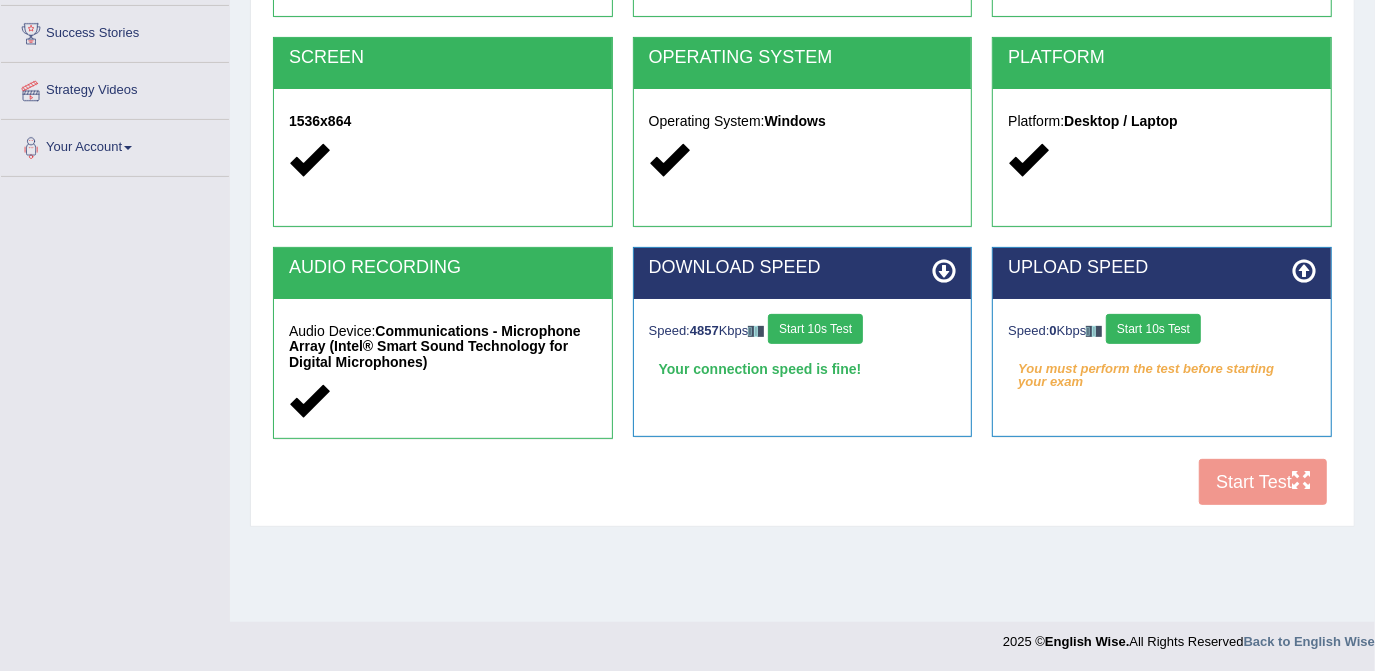 click on "Start 10s Test" at bounding box center (1153, 329) 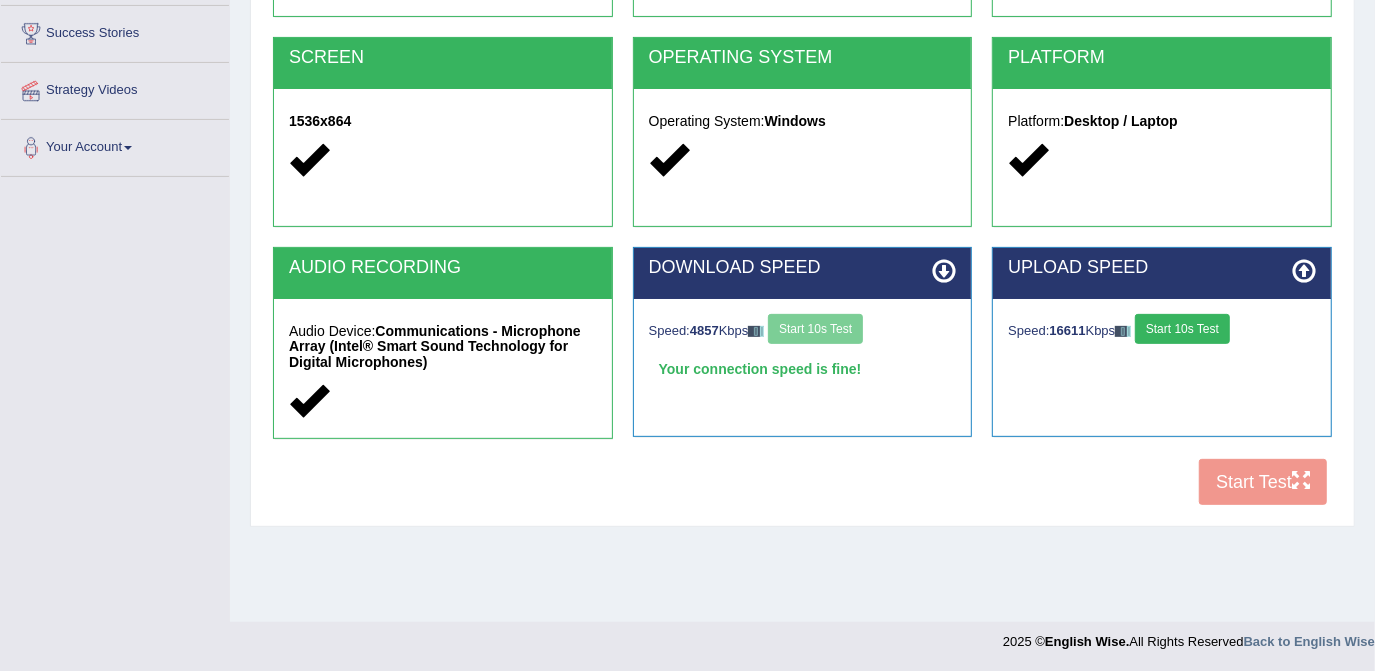 click on "Start 10s Test" at bounding box center (1182, 329) 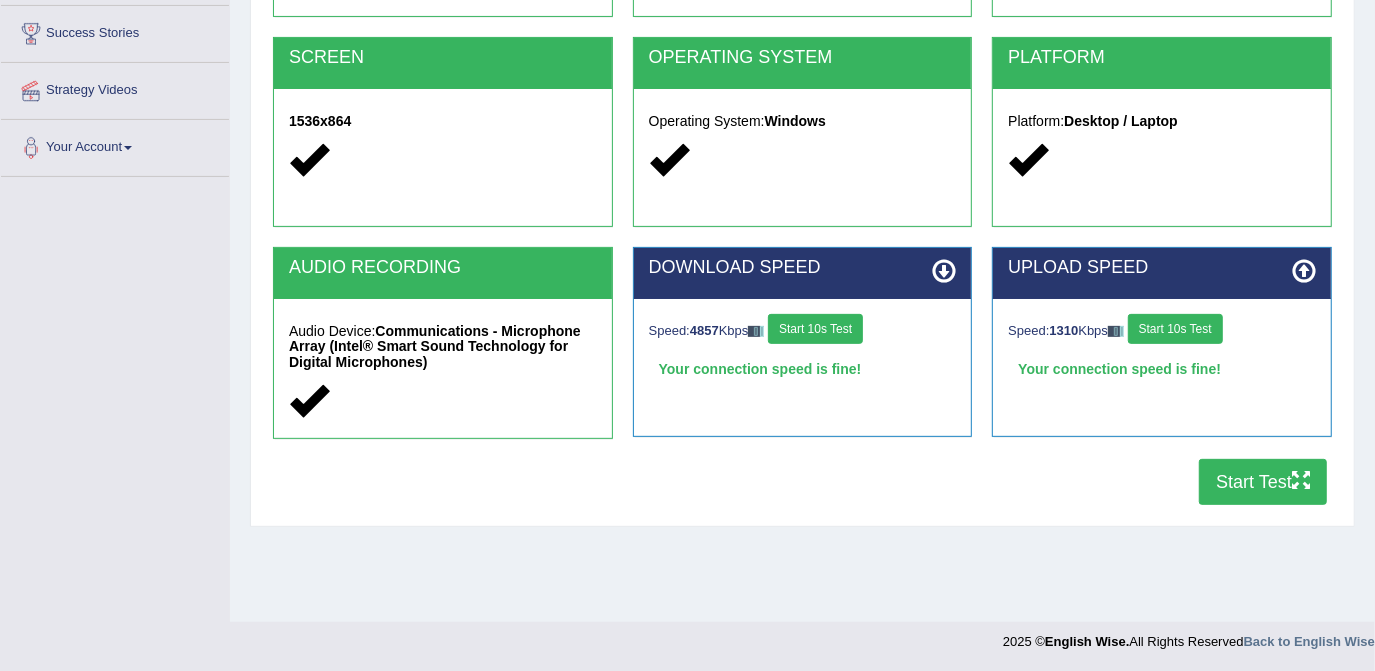 click at bounding box center [1301, 480] 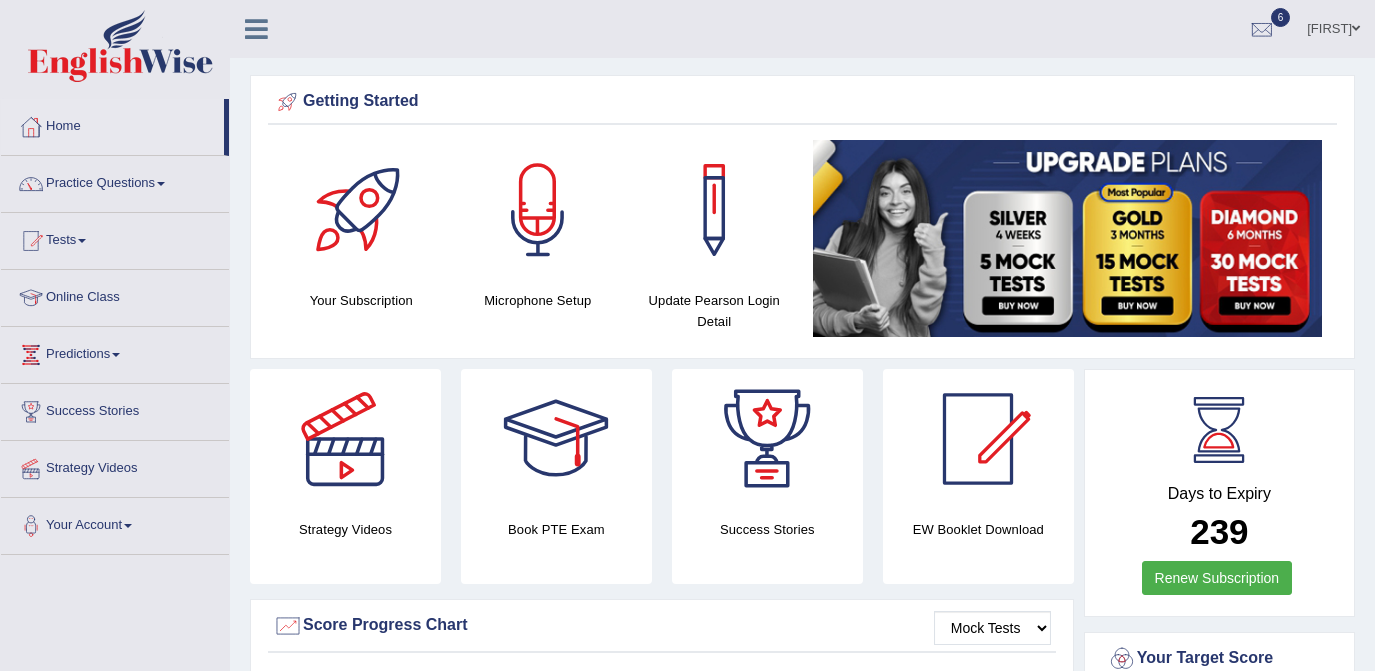 scroll, scrollTop: 0, scrollLeft: 0, axis: both 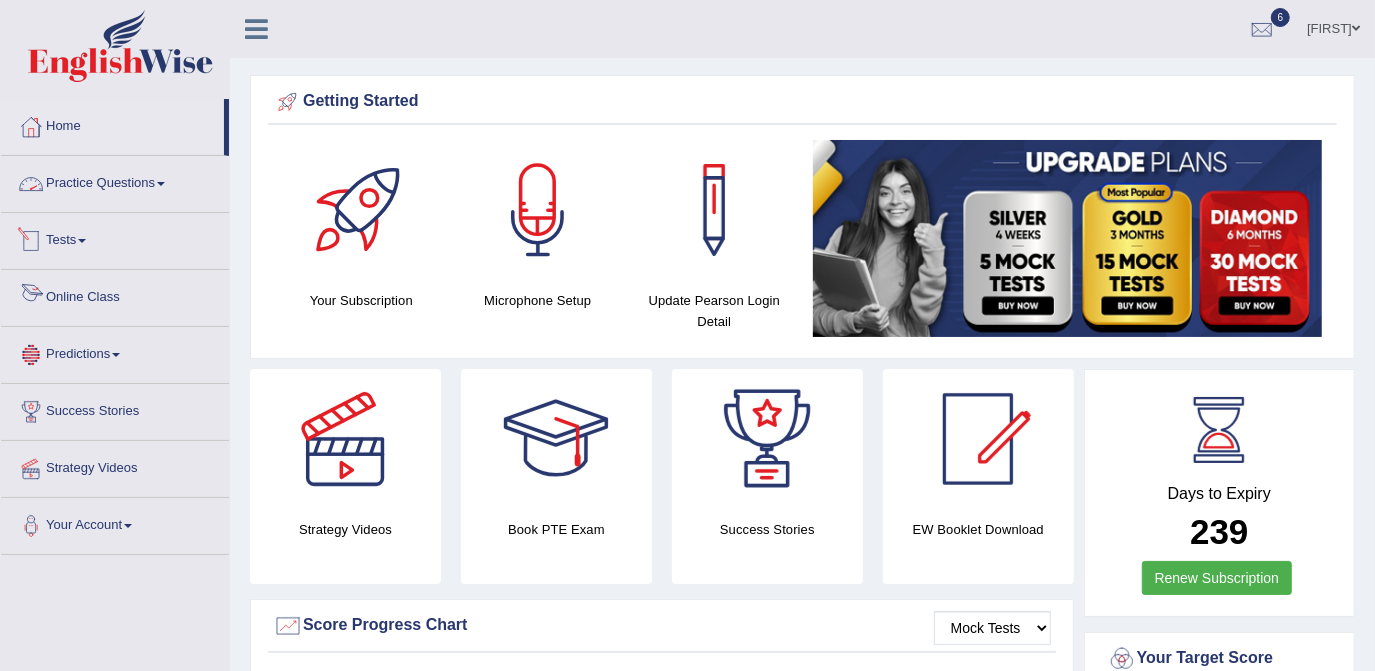 click on "Online Class" at bounding box center (115, 295) 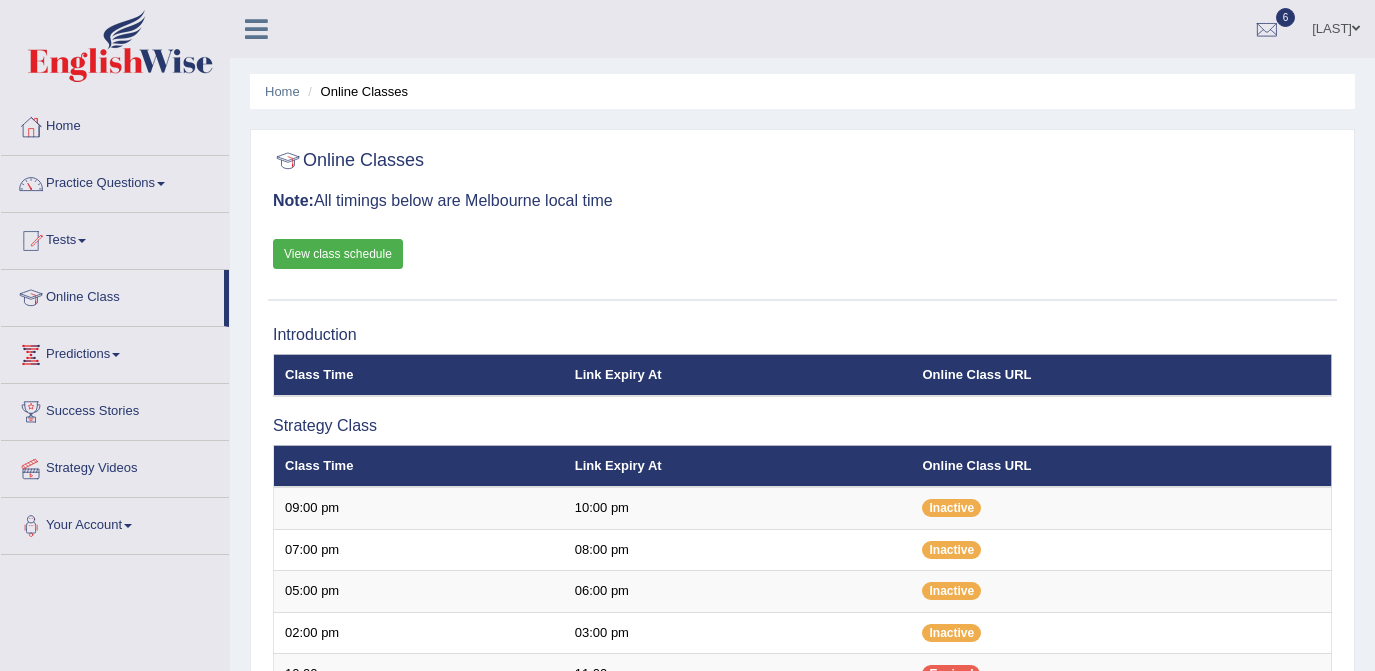 scroll, scrollTop: 0, scrollLeft: 0, axis: both 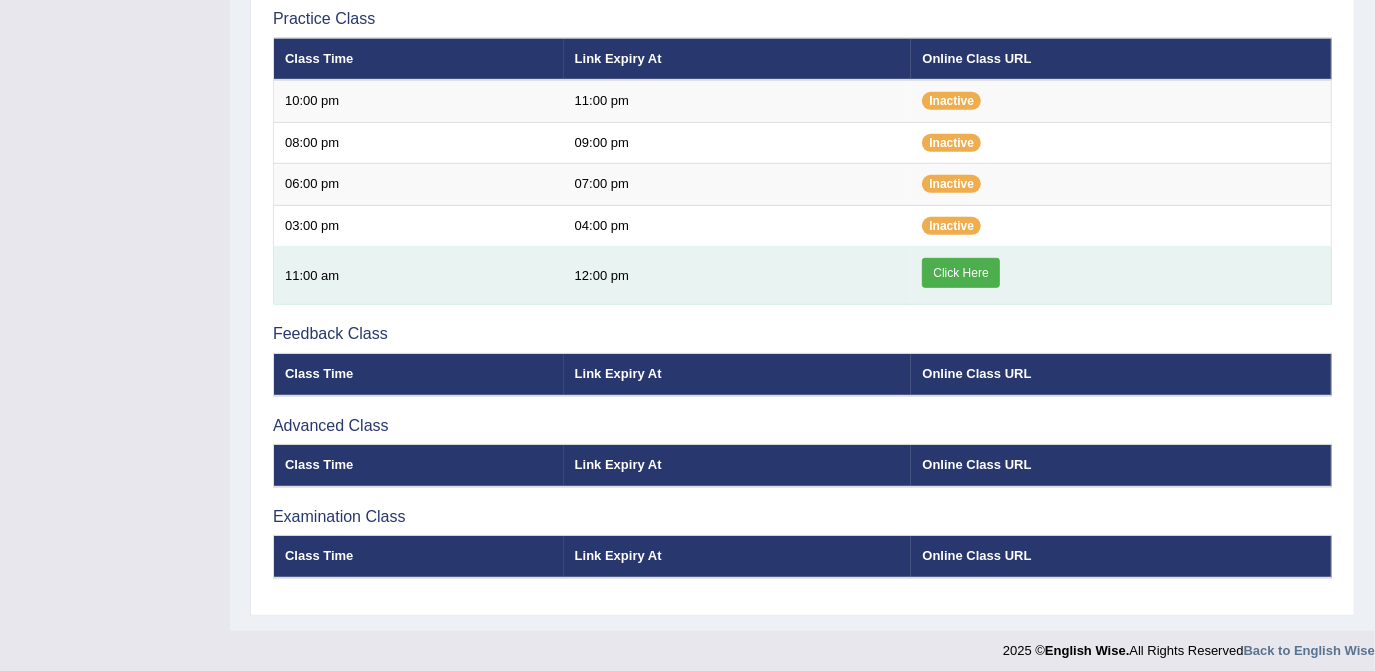 click on "Click Here" at bounding box center [960, 273] 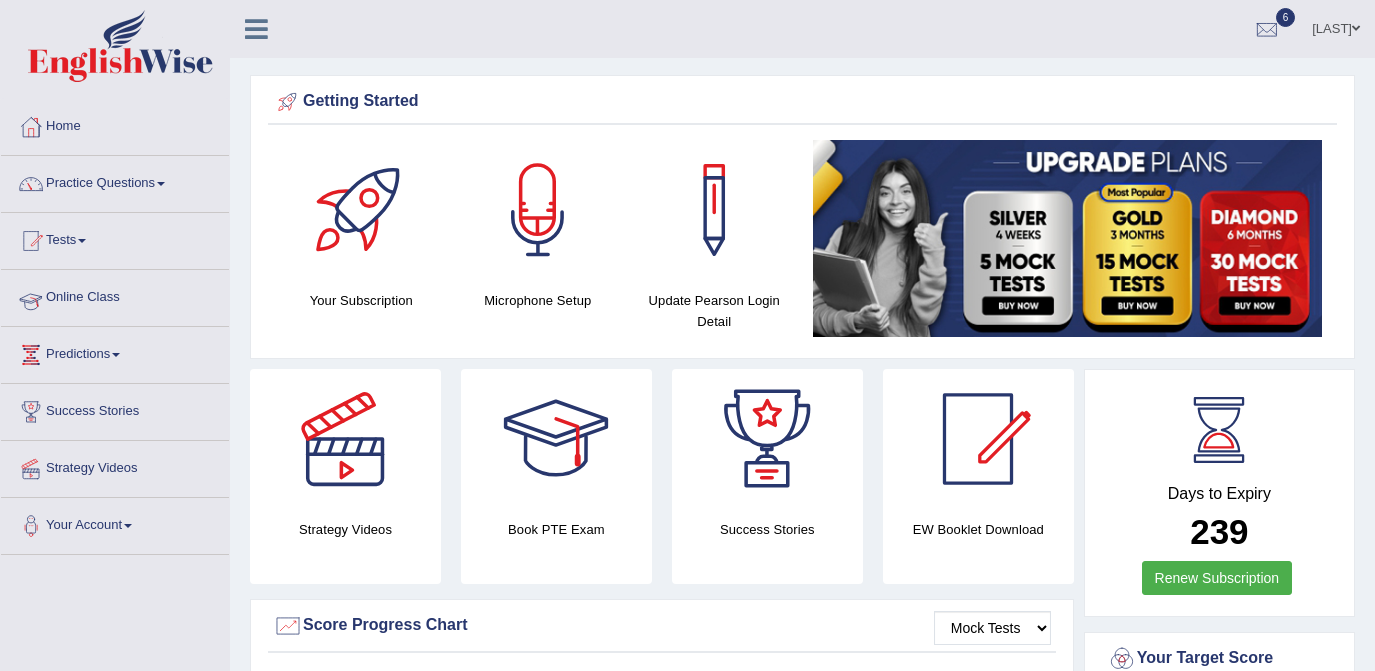 scroll, scrollTop: 0, scrollLeft: 0, axis: both 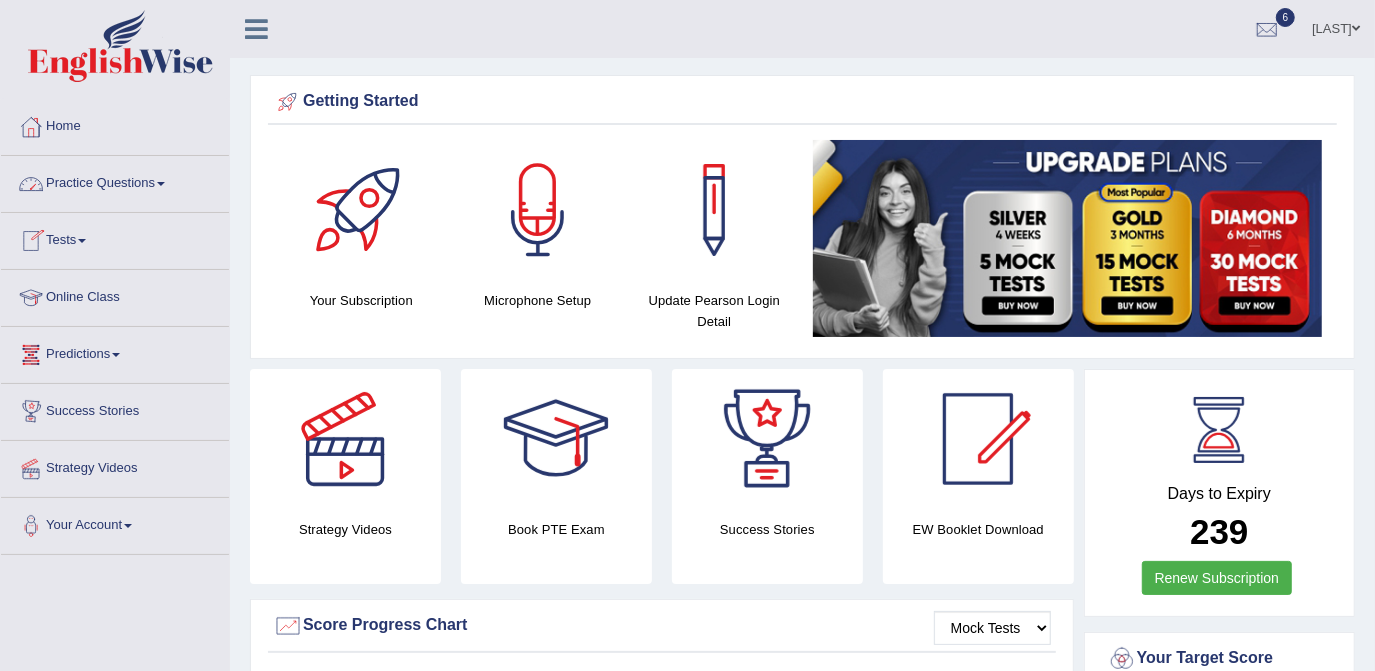 click on "Online Class" at bounding box center (115, 295) 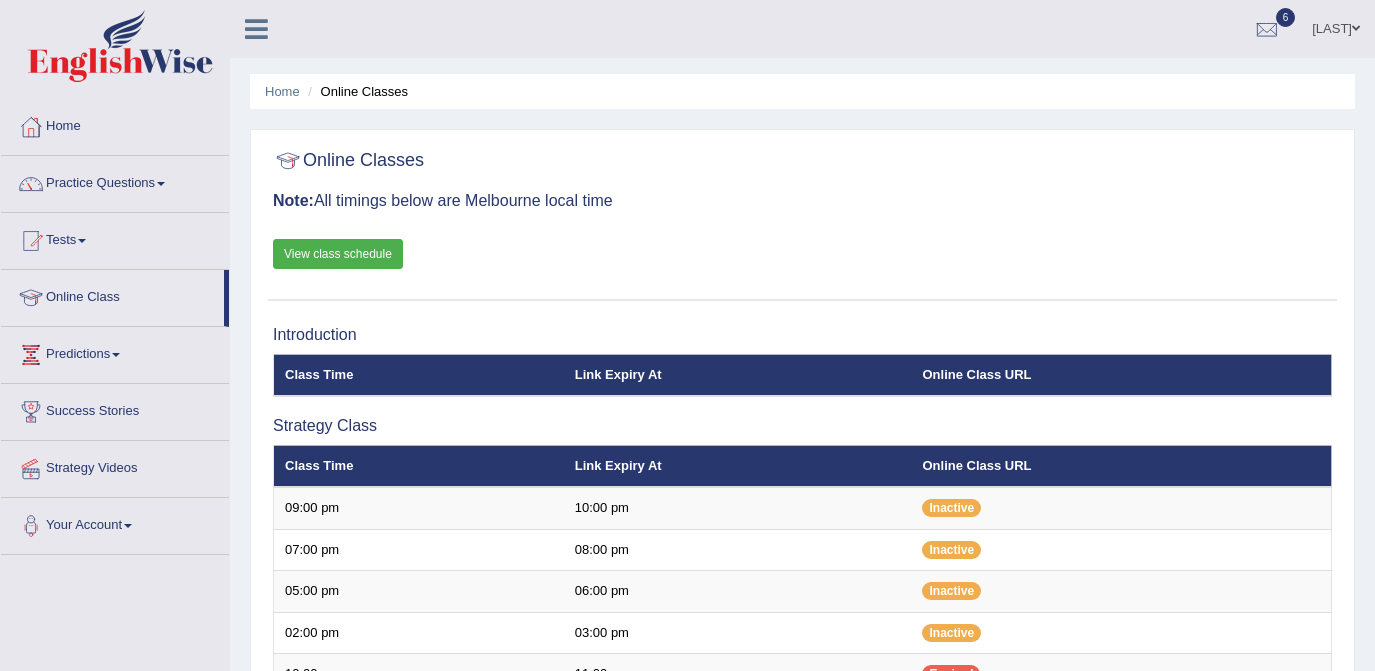 scroll, scrollTop: 0, scrollLeft: 0, axis: both 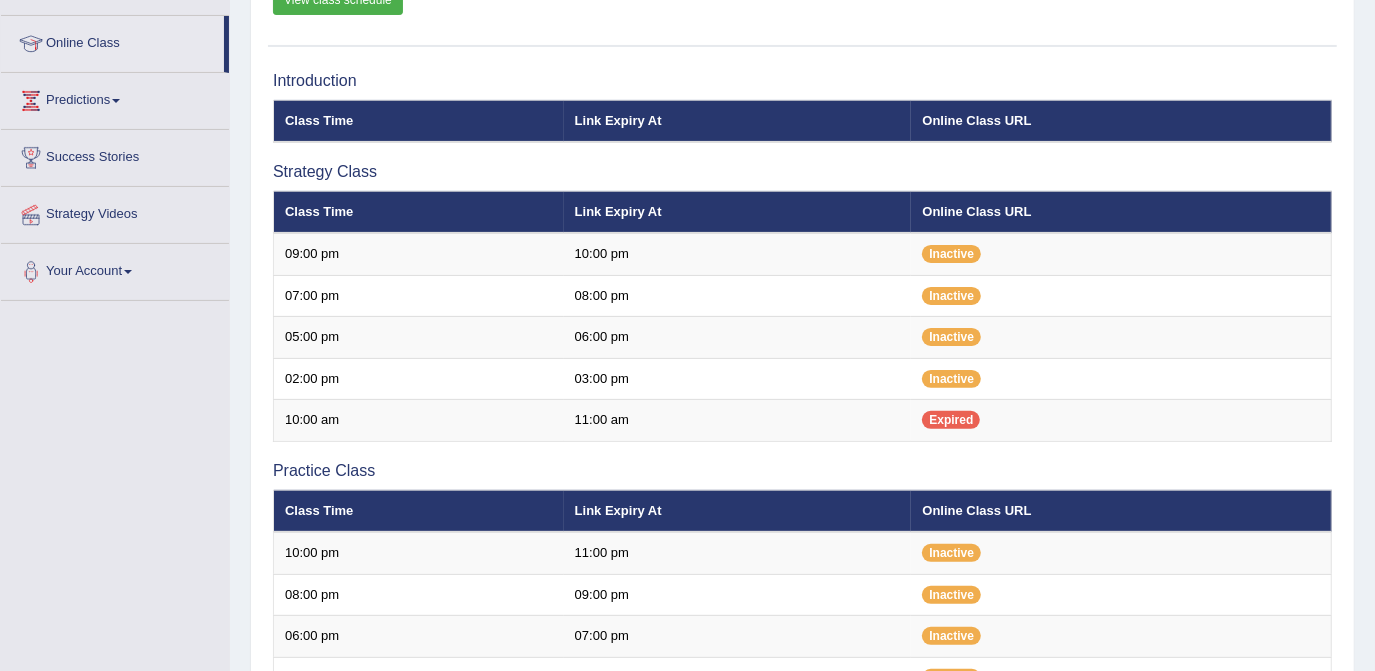 click on "Online Classes
Note:  All timings below are Melbourne local time
View class schedule
Introduction
Class Time
Link Expiry At
Online Class URL
Strategy Class
Class Time" at bounding box center (802, 471) 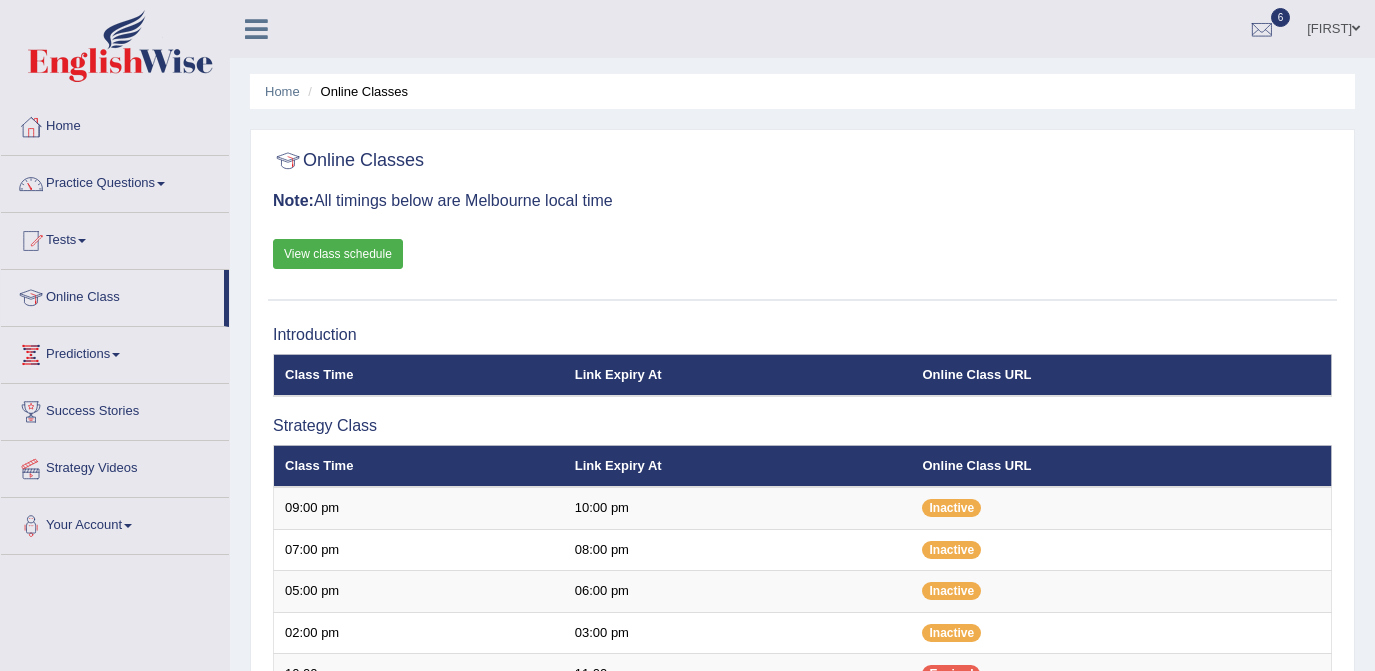 scroll, scrollTop: 706, scrollLeft: 0, axis: vertical 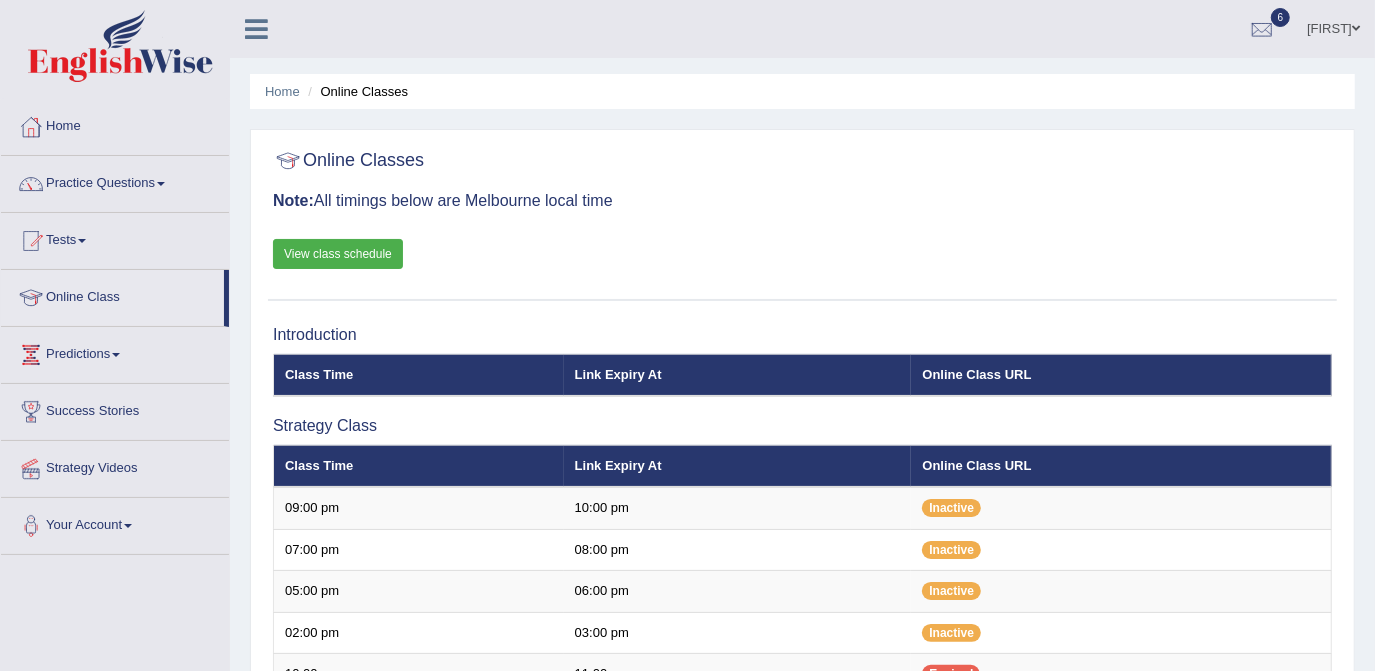 click on "Practice Questions" at bounding box center (115, 181) 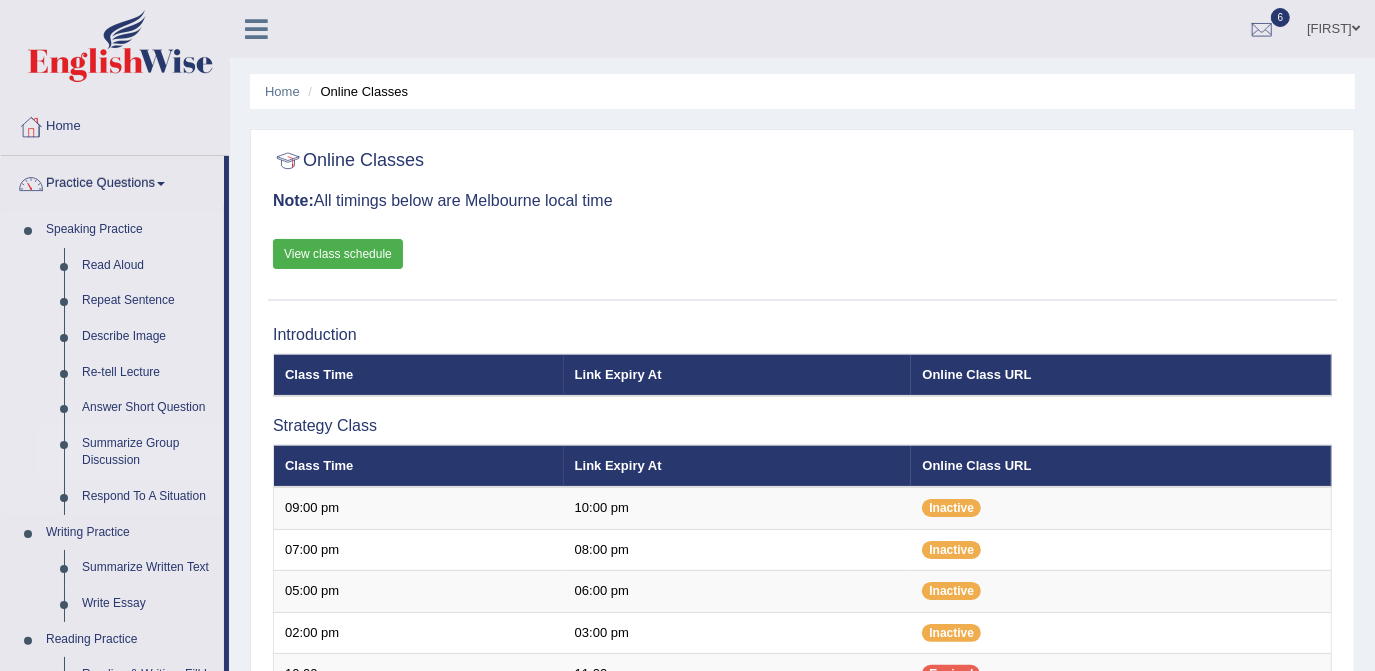 click on "Summarize Group Discussion" at bounding box center [148, 452] 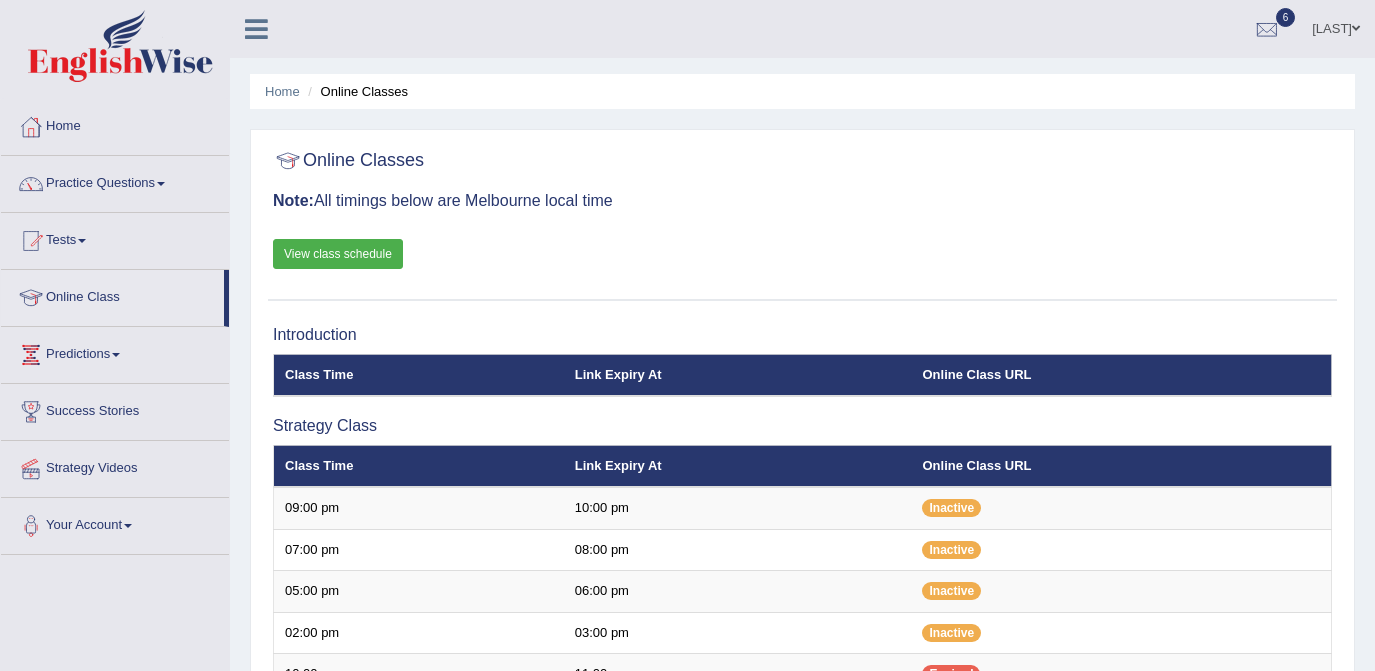 scroll, scrollTop: 706, scrollLeft: 0, axis: vertical 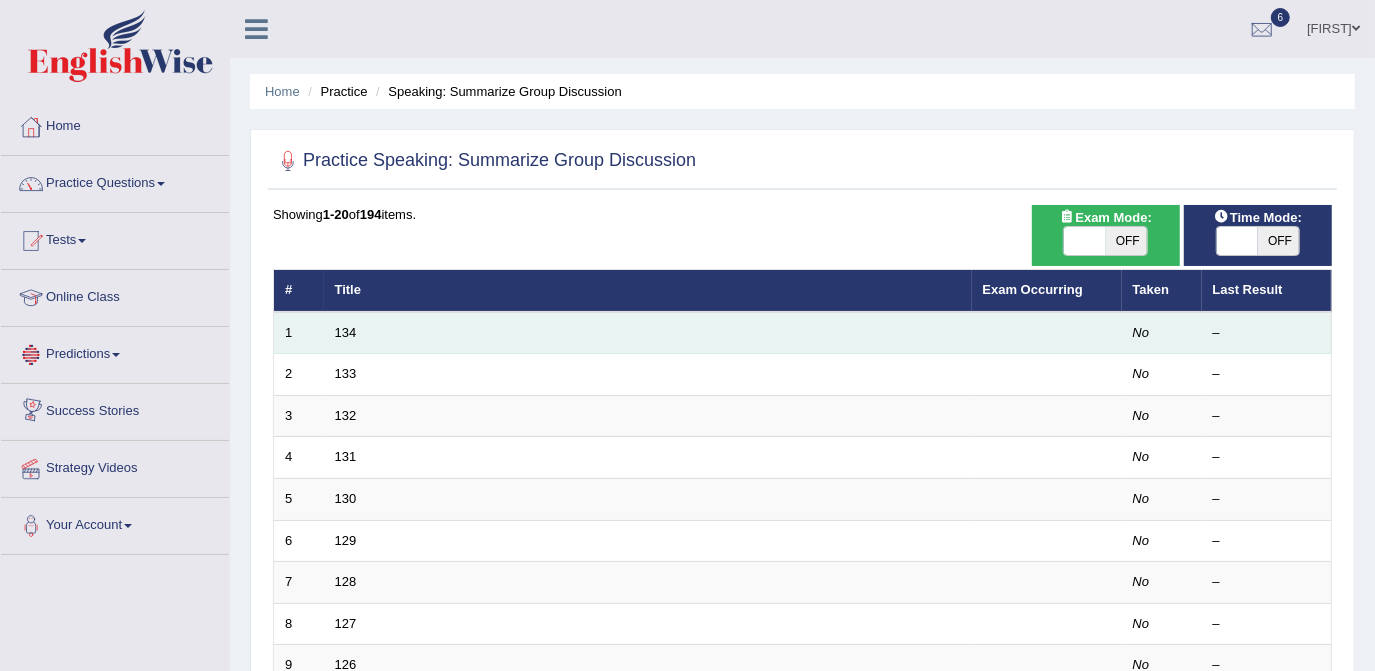 click on "134" at bounding box center (648, 333) 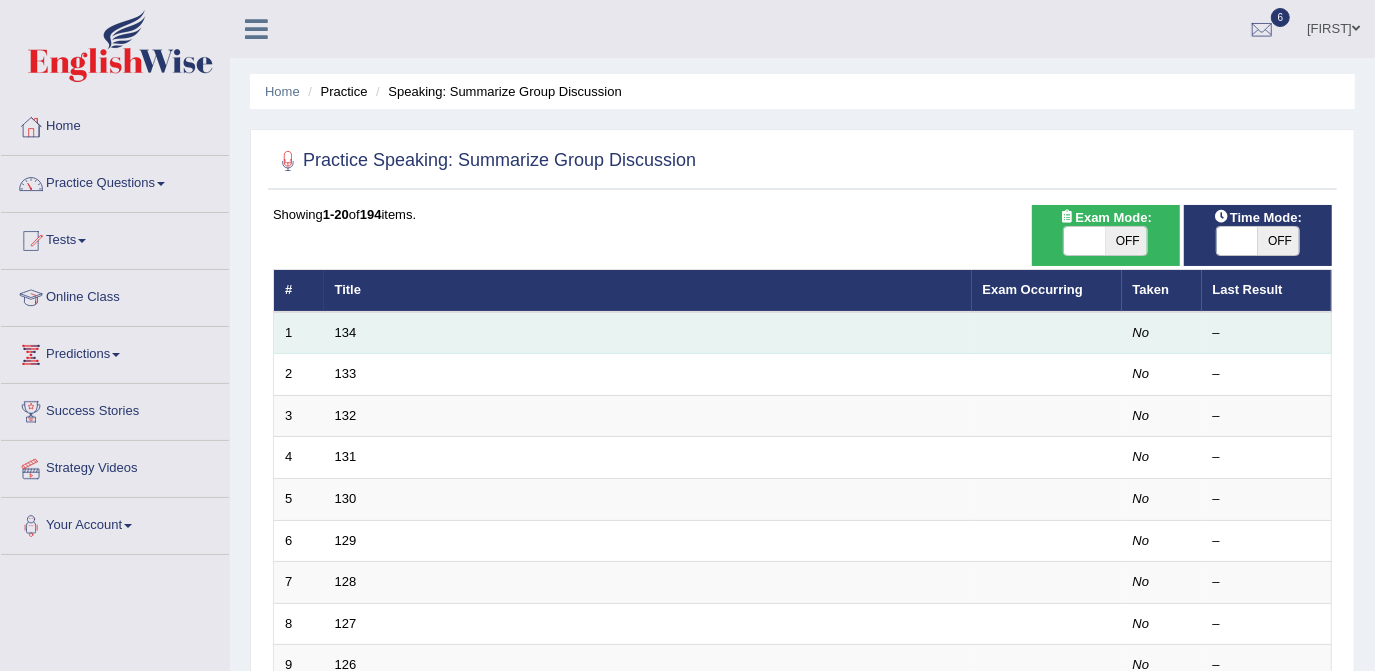 click on "134" at bounding box center (648, 333) 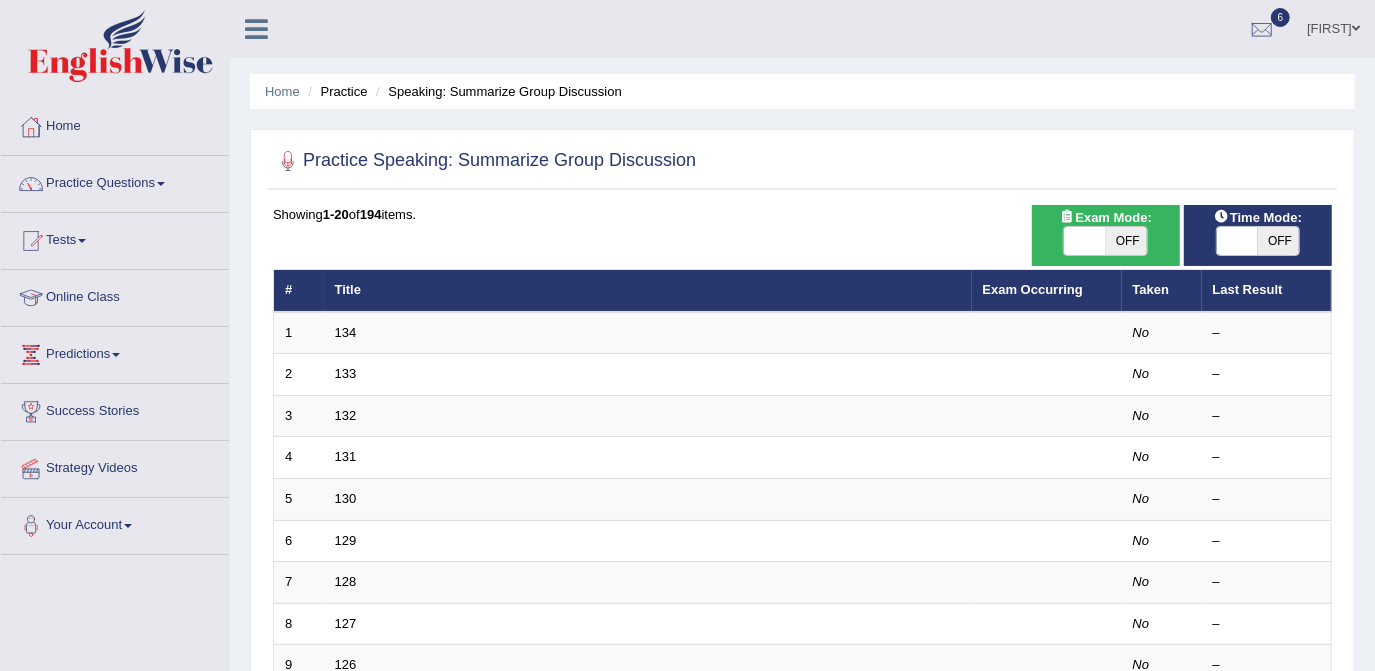 click on "OFF" at bounding box center (1127, 241) 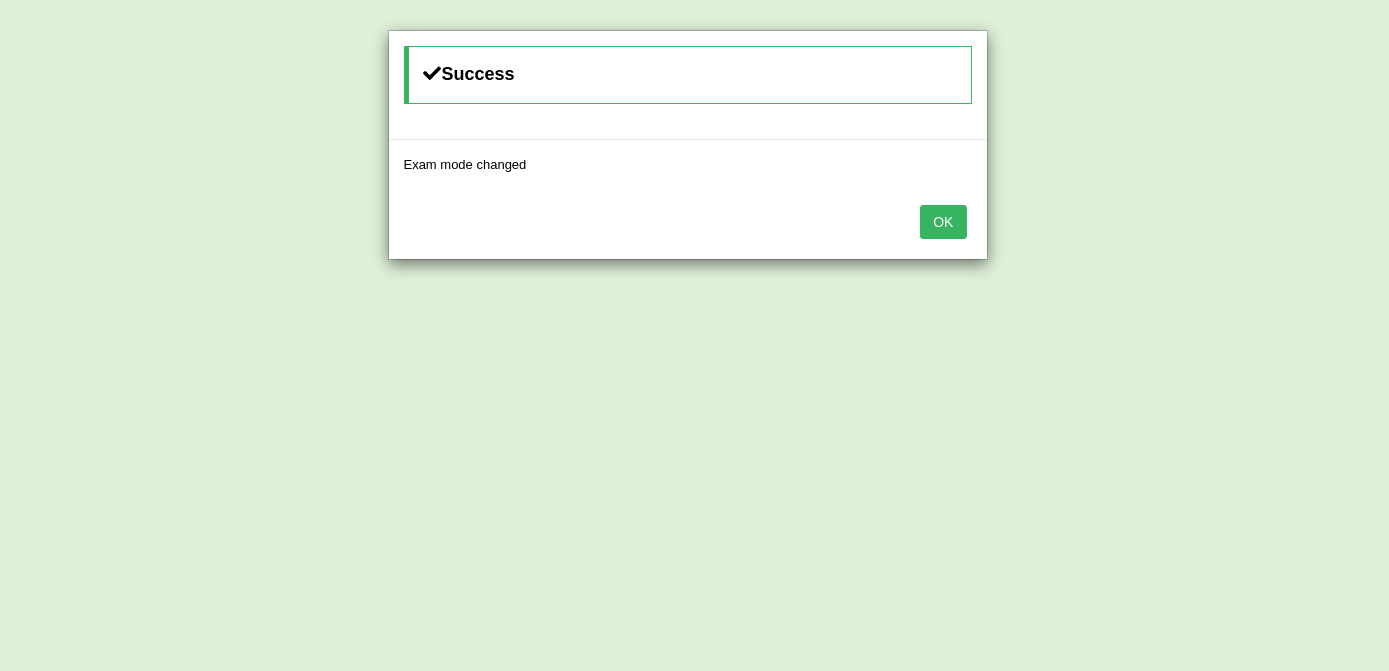 click on "OK" at bounding box center [943, 222] 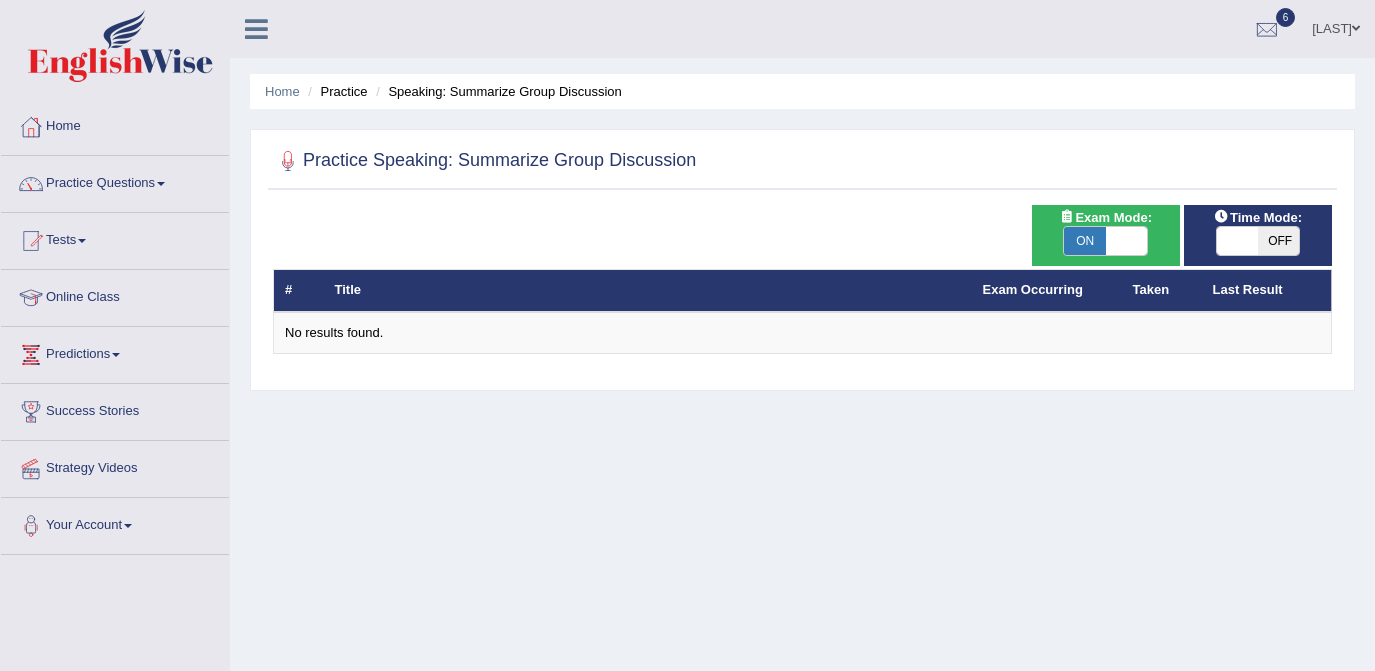 scroll, scrollTop: 0, scrollLeft: 0, axis: both 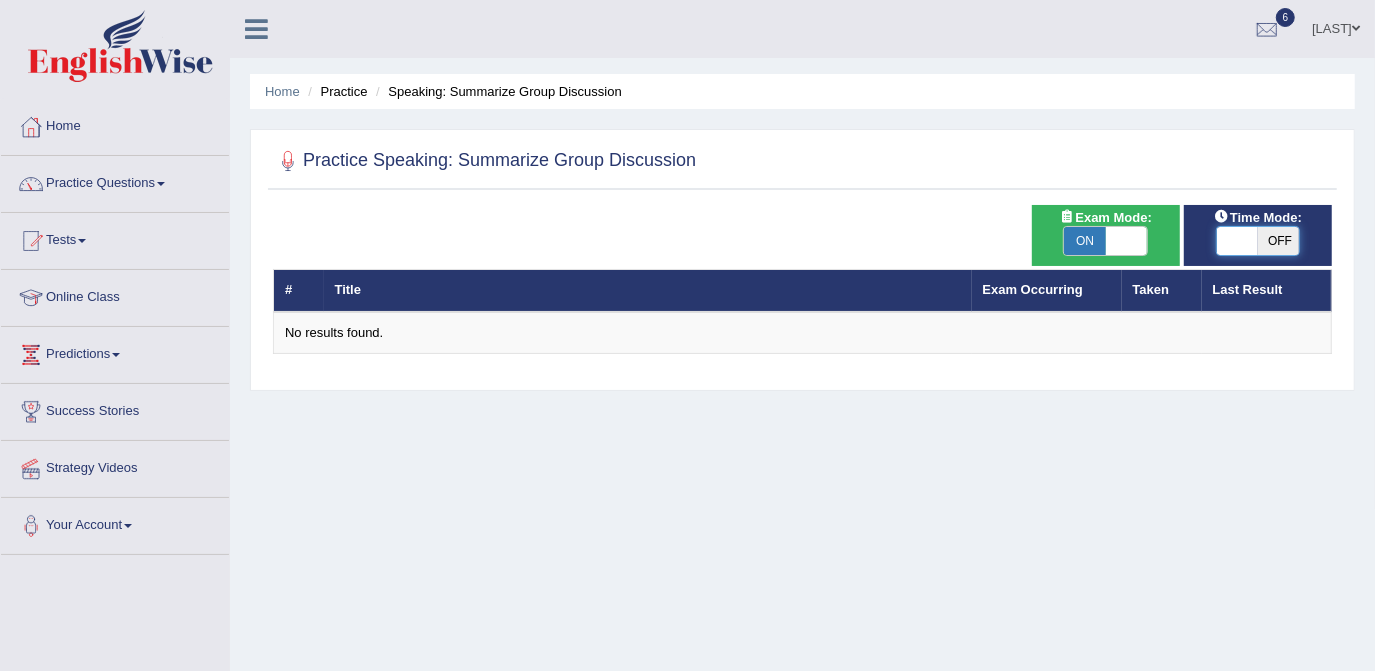 click at bounding box center [1238, 241] 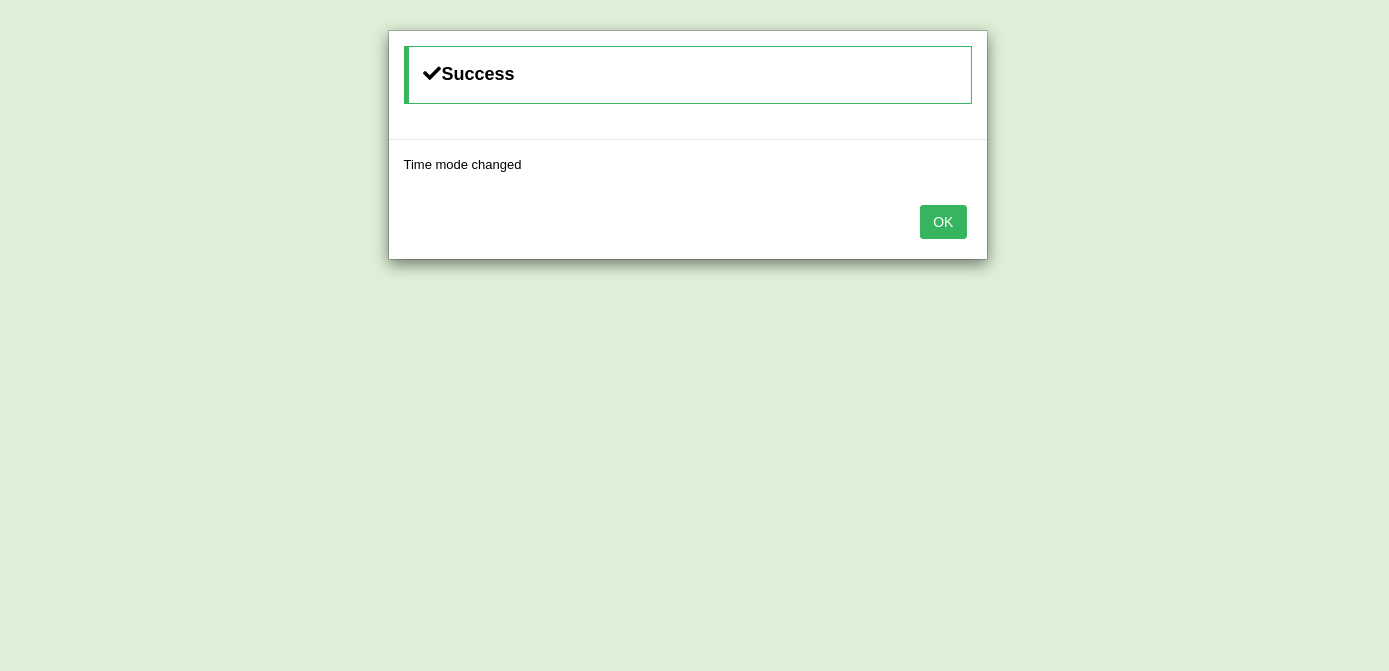 click on "OK" at bounding box center [943, 222] 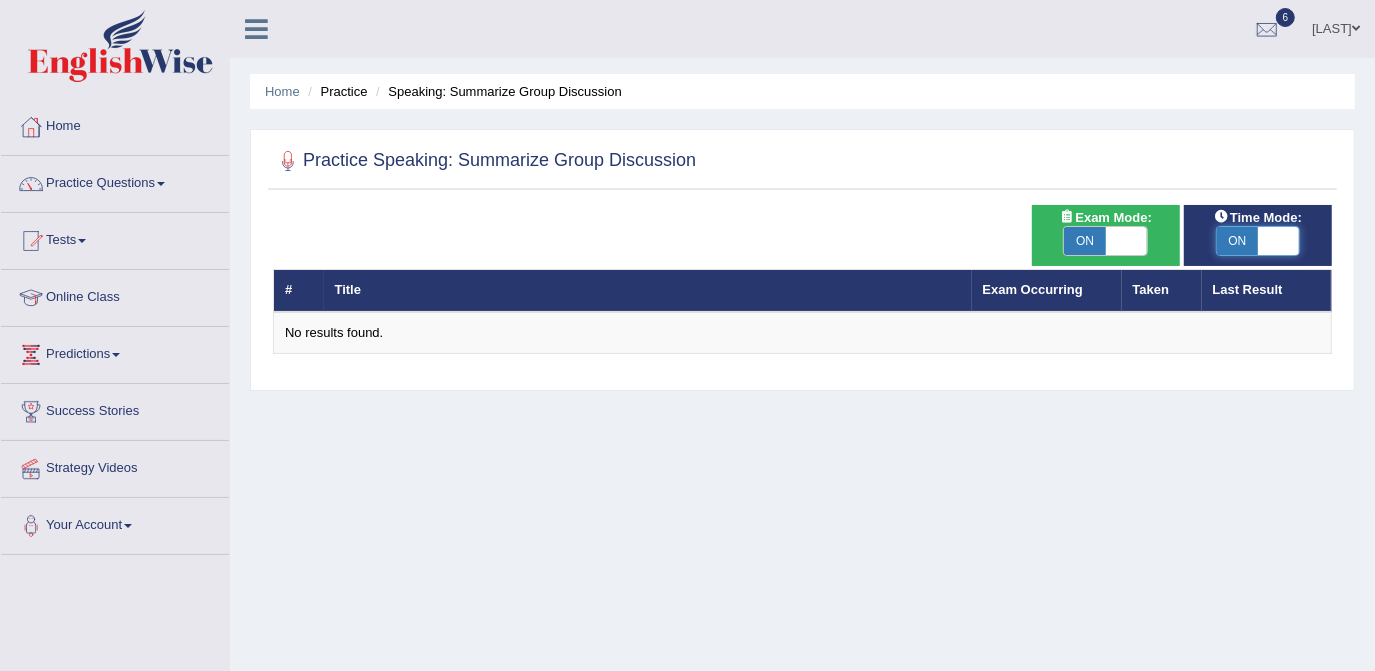 click at bounding box center [1279, 241] 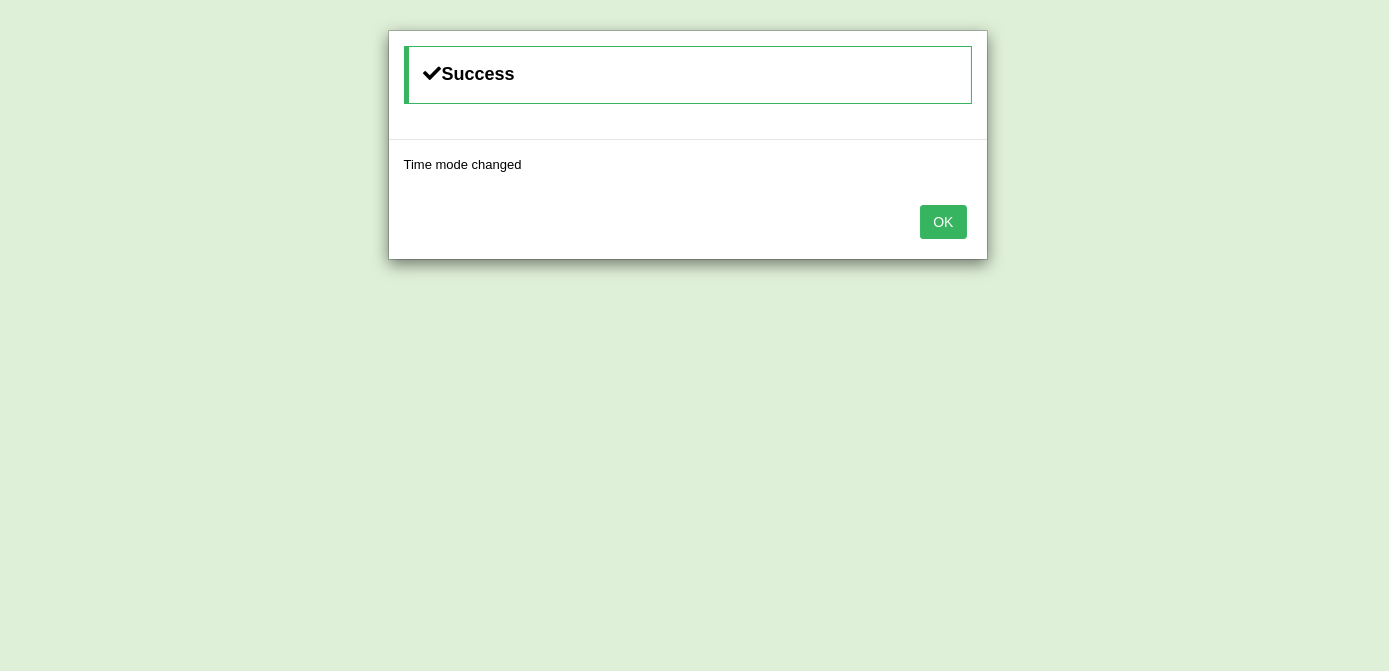 click on "OK" at bounding box center [943, 222] 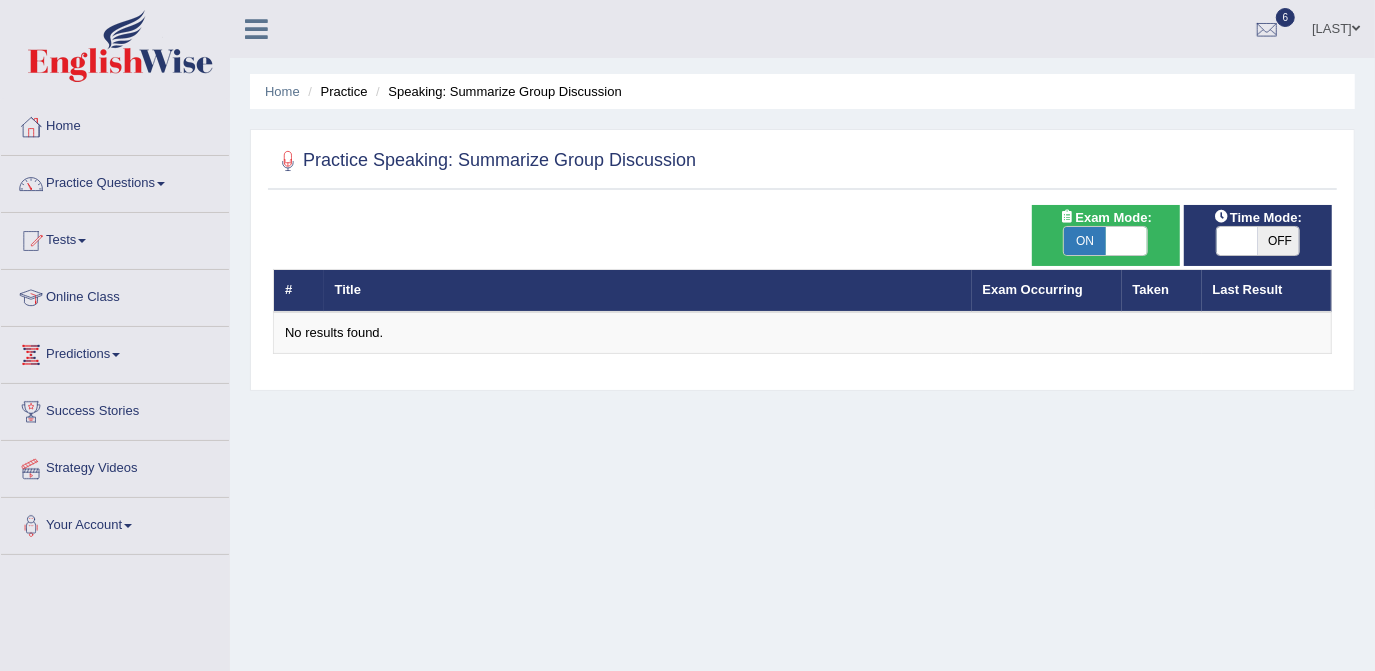click at bounding box center [1238, 241] 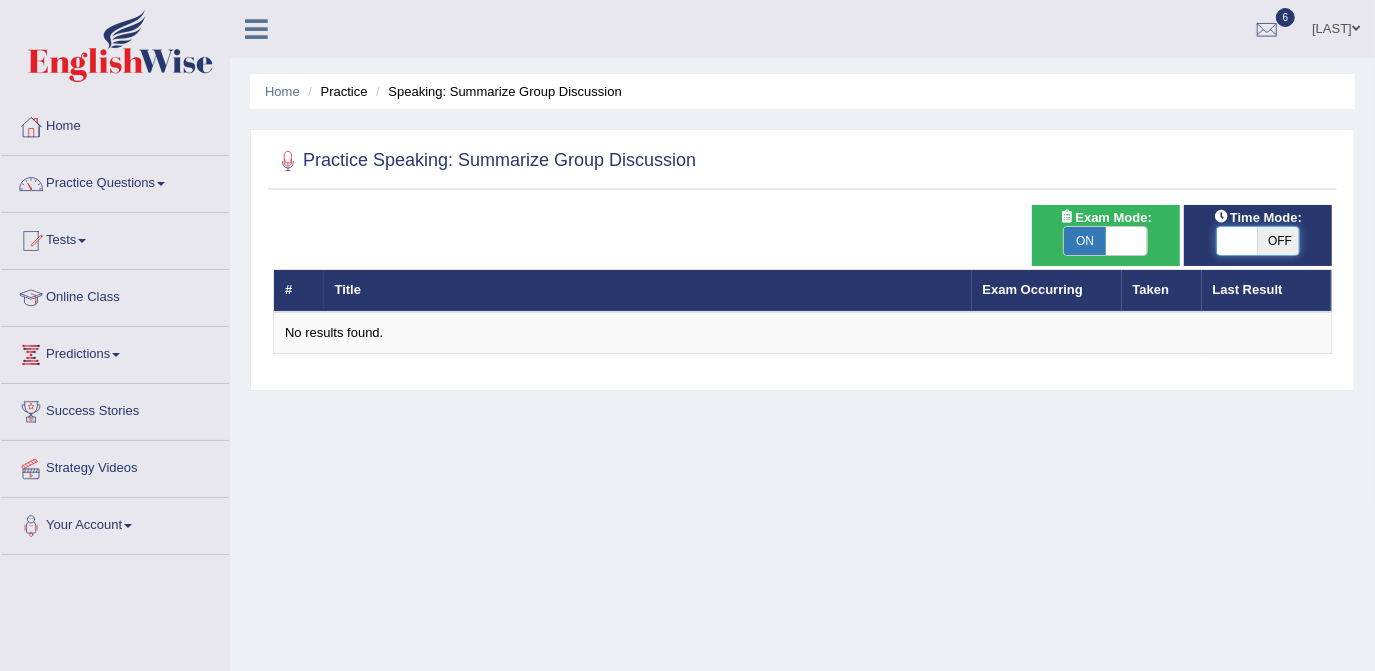 click on "OFF" at bounding box center (1279, 241) 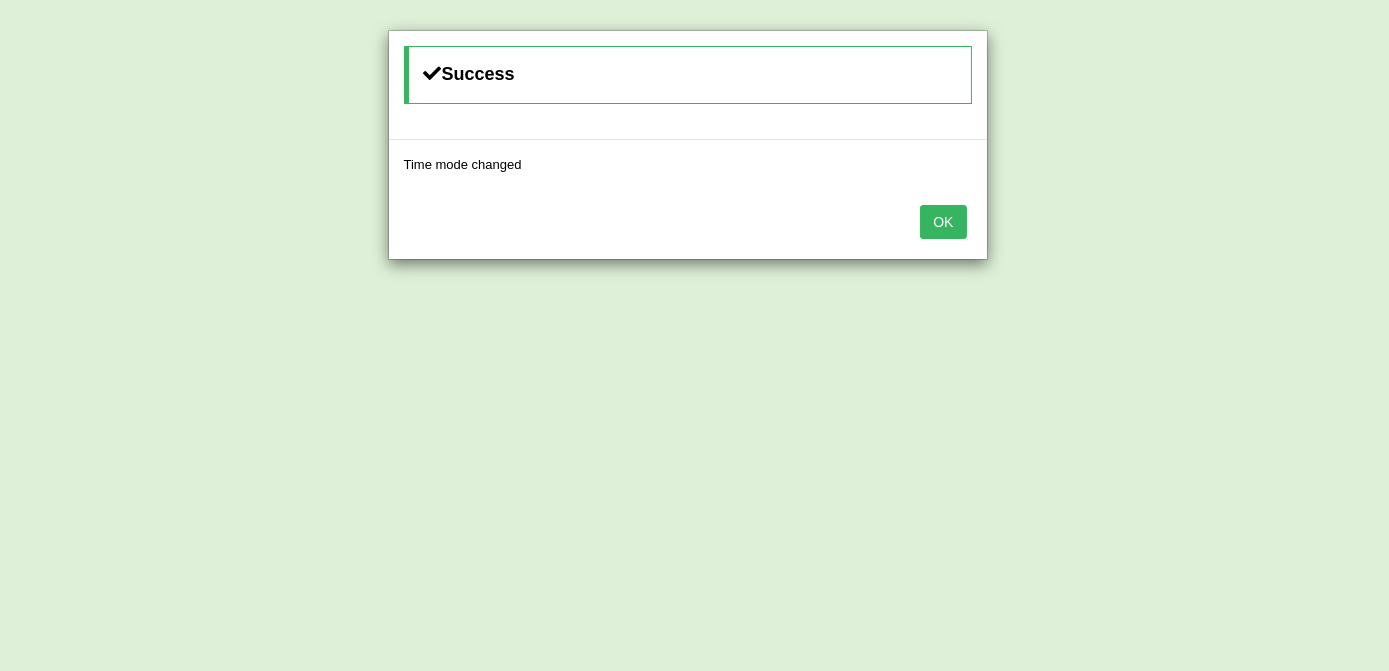 click on "OK" at bounding box center [943, 222] 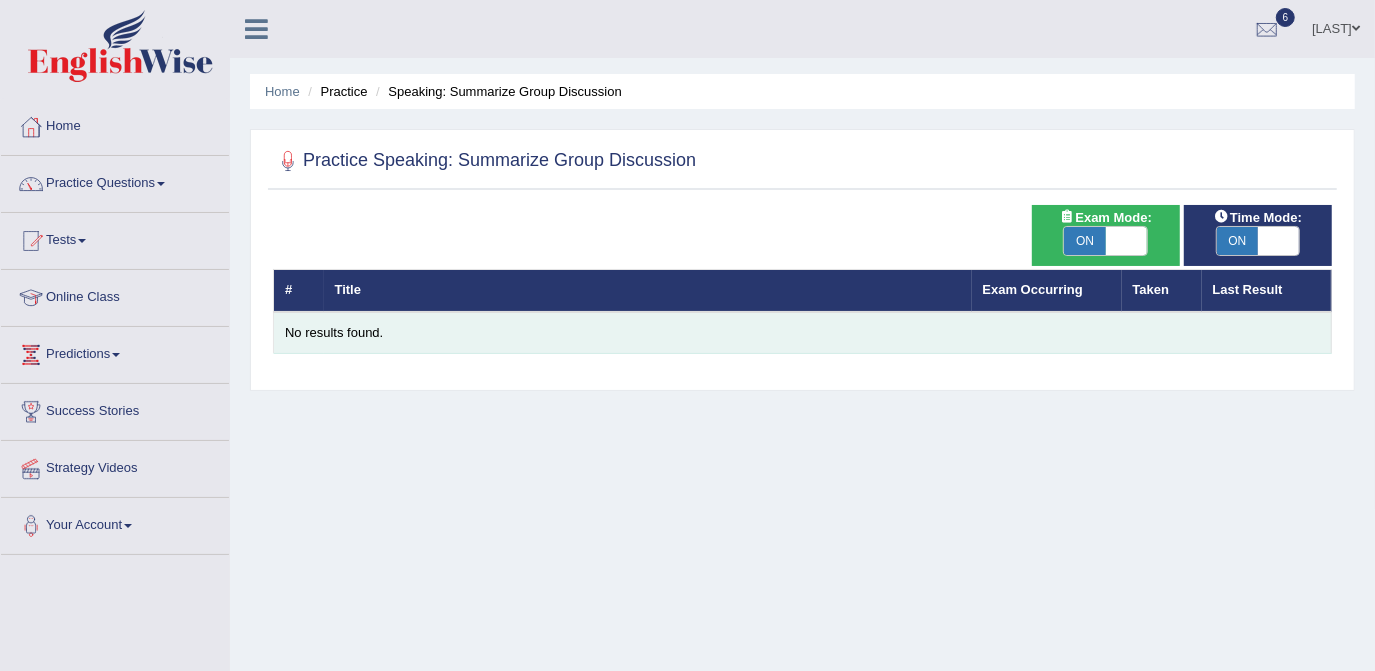 click on "No results found." at bounding box center (802, 333) 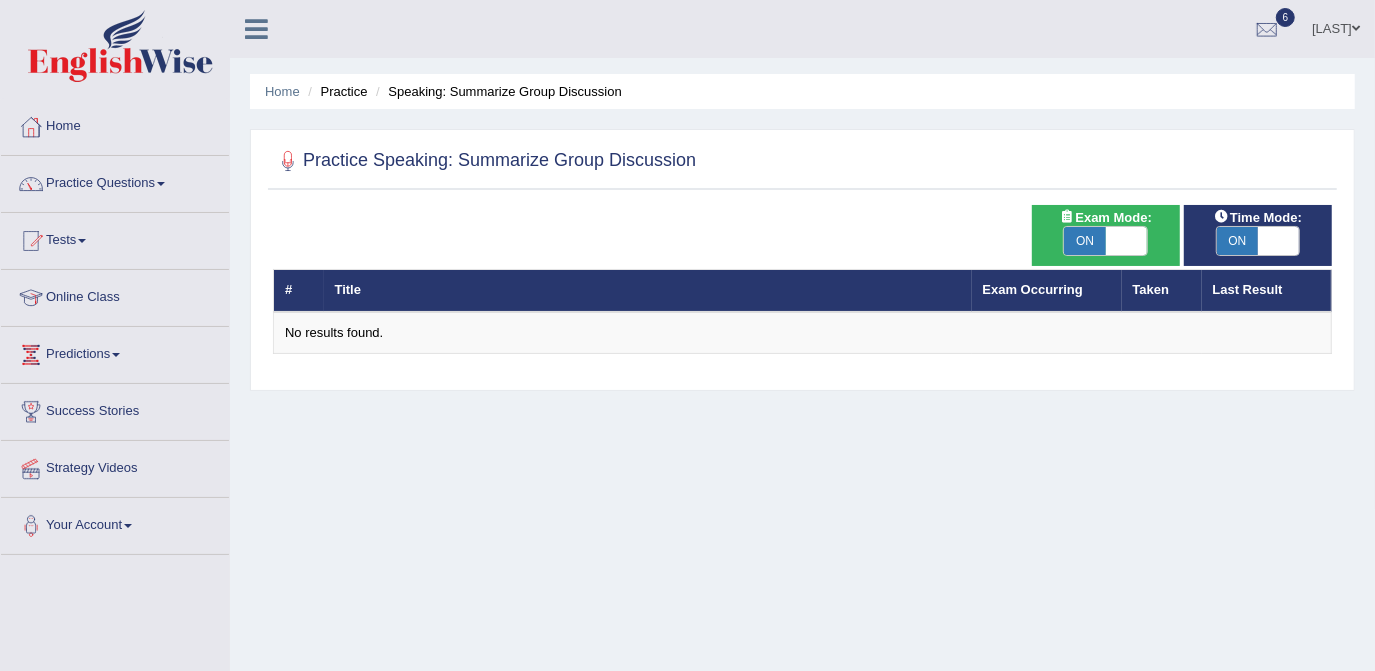 click on "Title" at bounding box center (648, 291) 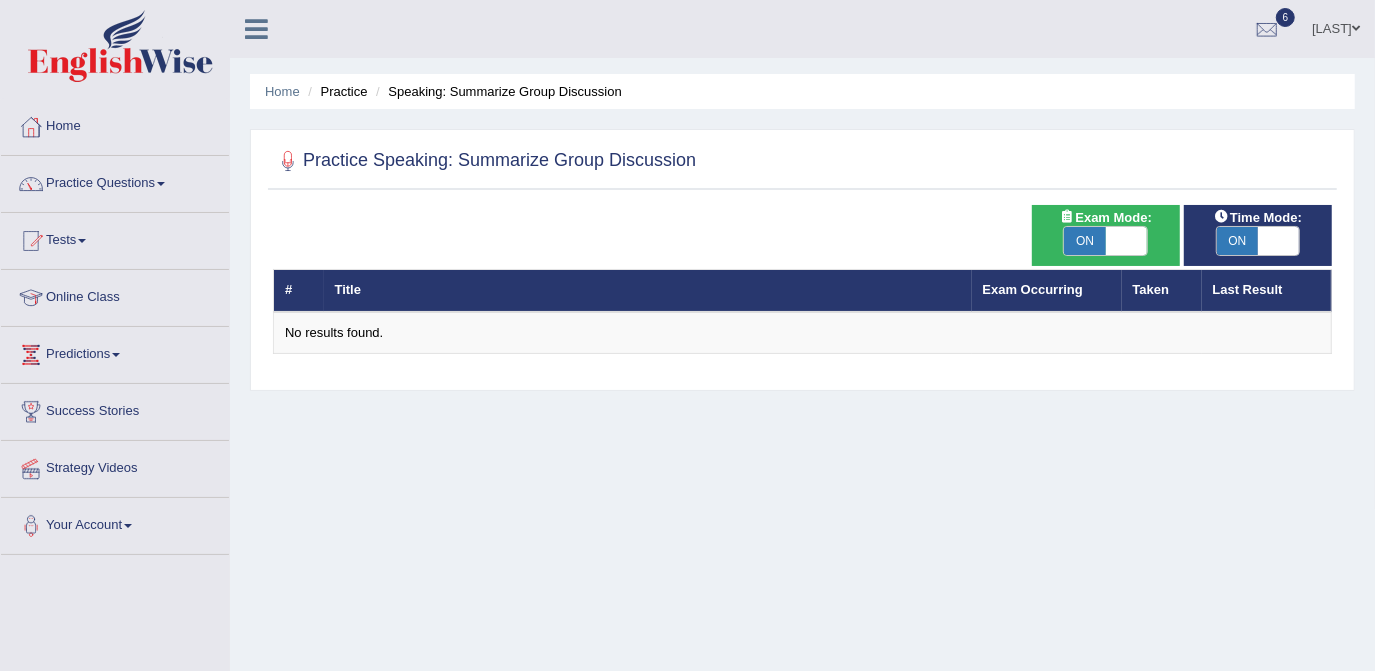 click on "Last Result" at bounding box center (1267, 291) 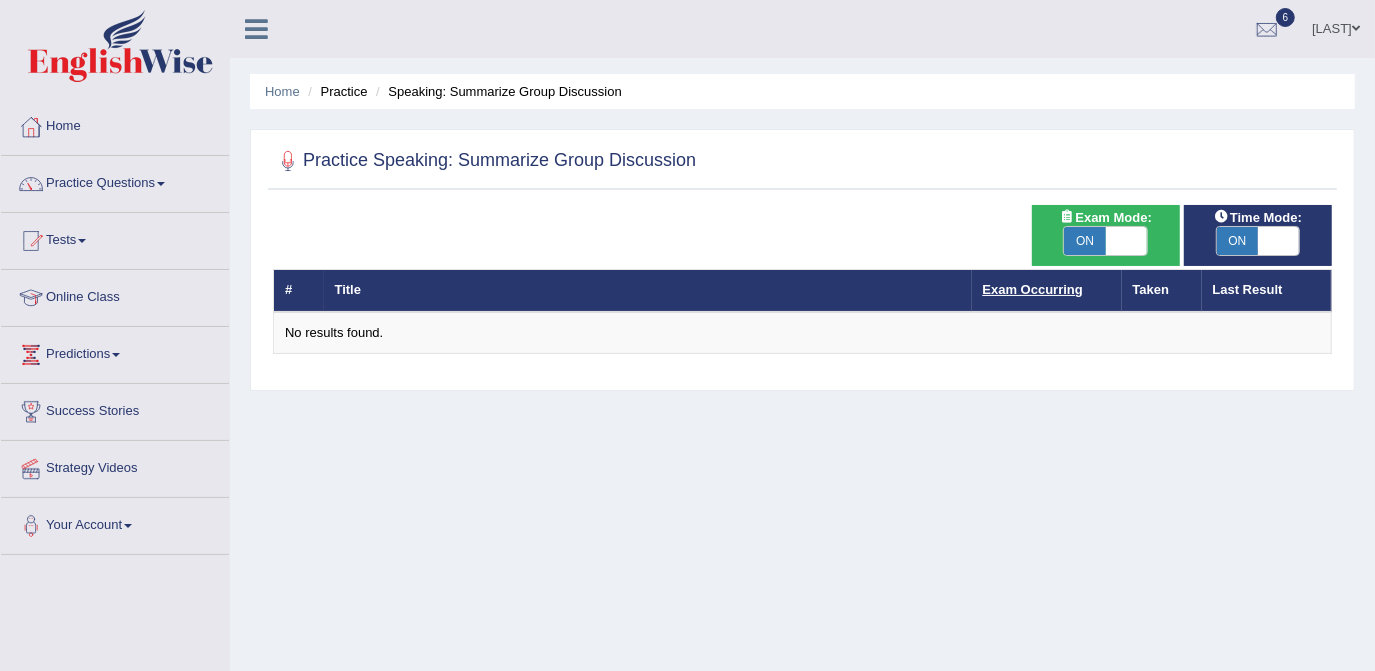 click on "Exam Occurring" at bounding box center [1033, 289] 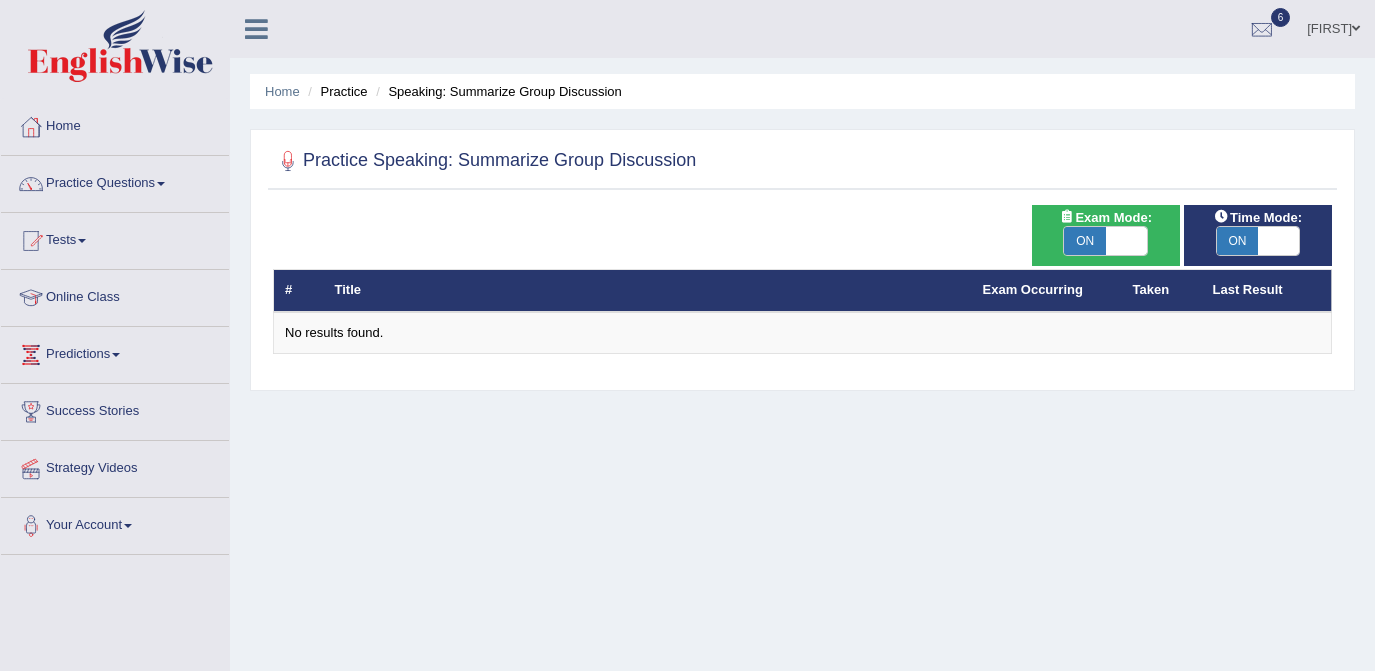 scroll, scrollTop: 0, scrollLeft: 0, axis: both 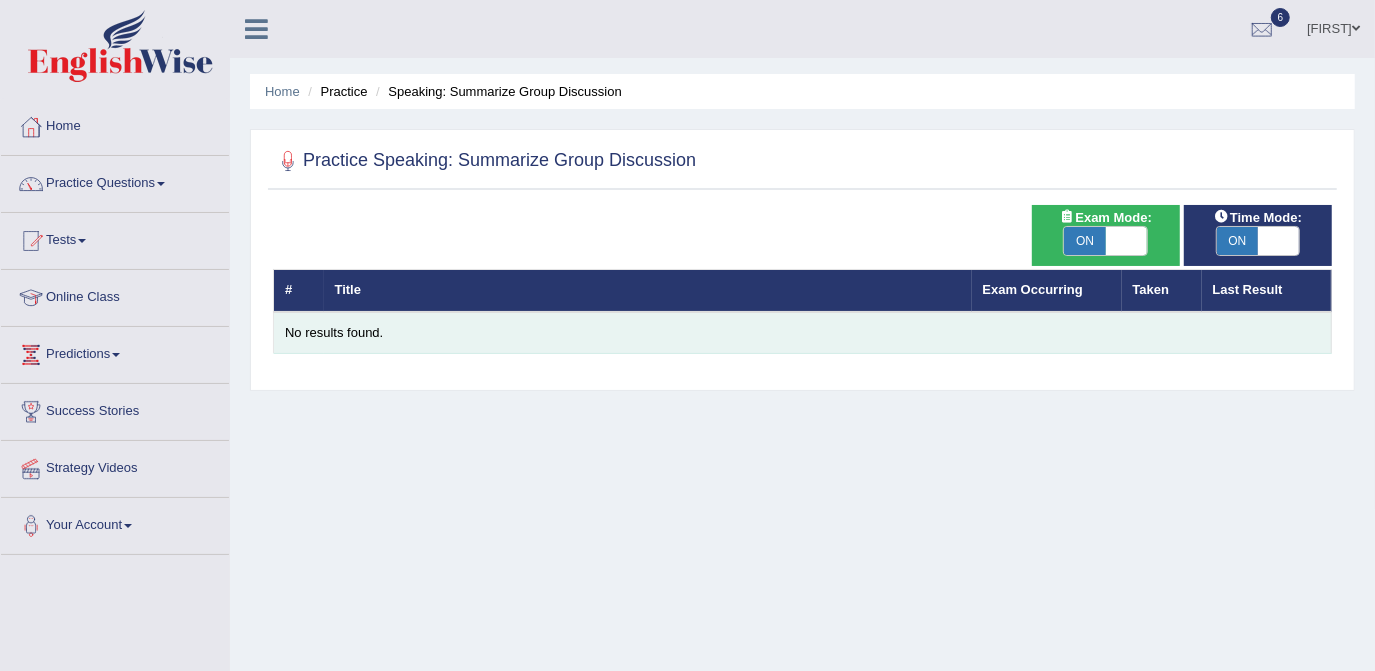 click on "No results found." at bounding box center [803, 333] 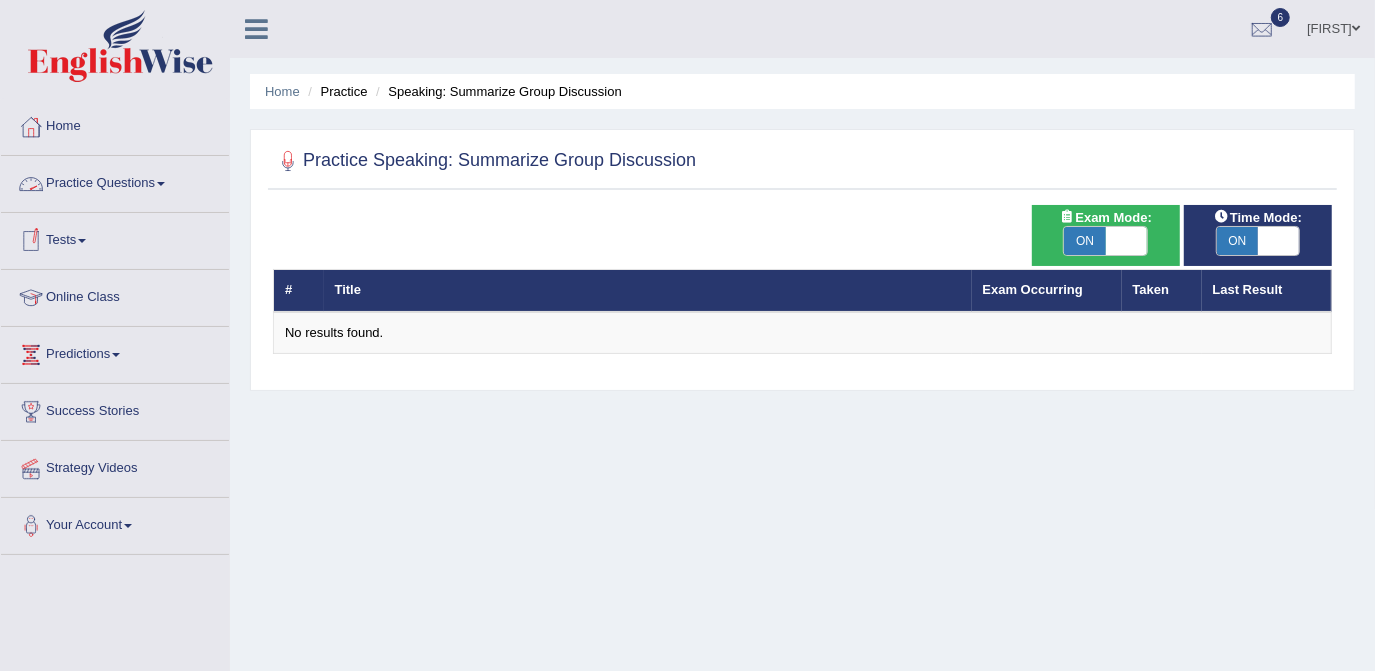 click on "Practice Questions" at bounding box center [115, 181] 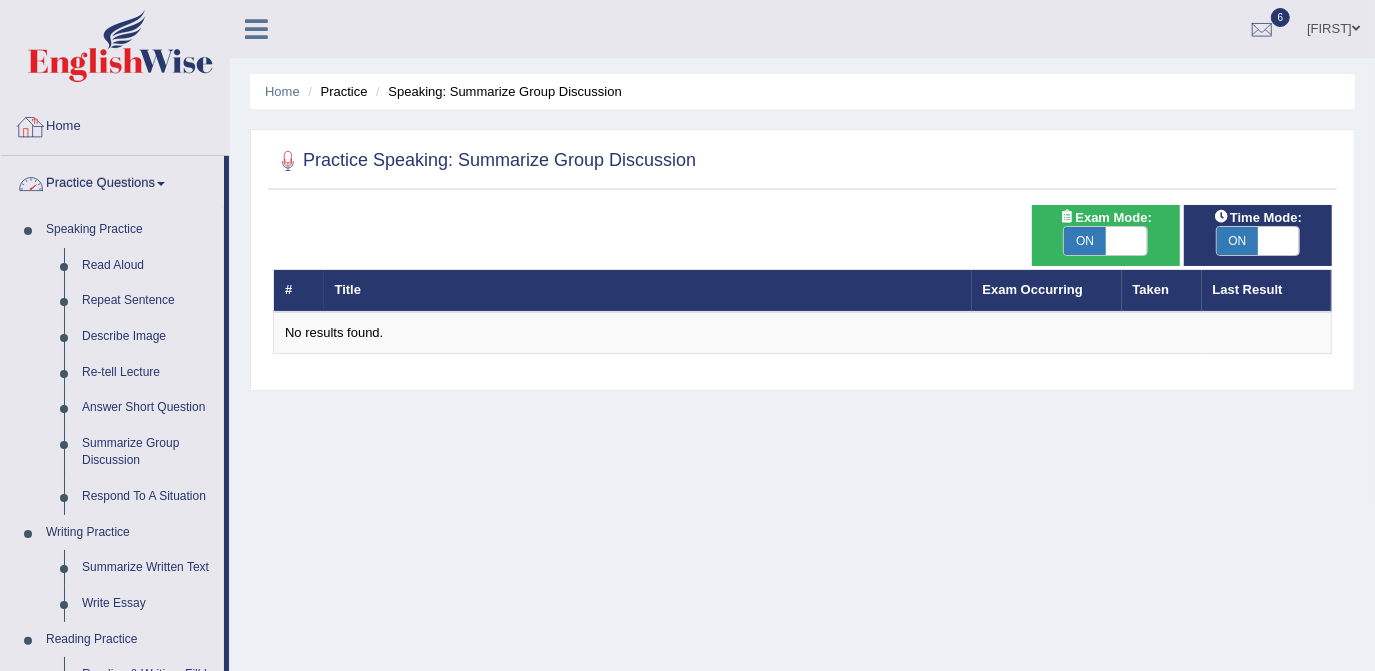 click on "Home" at bounding box center (115, 124) 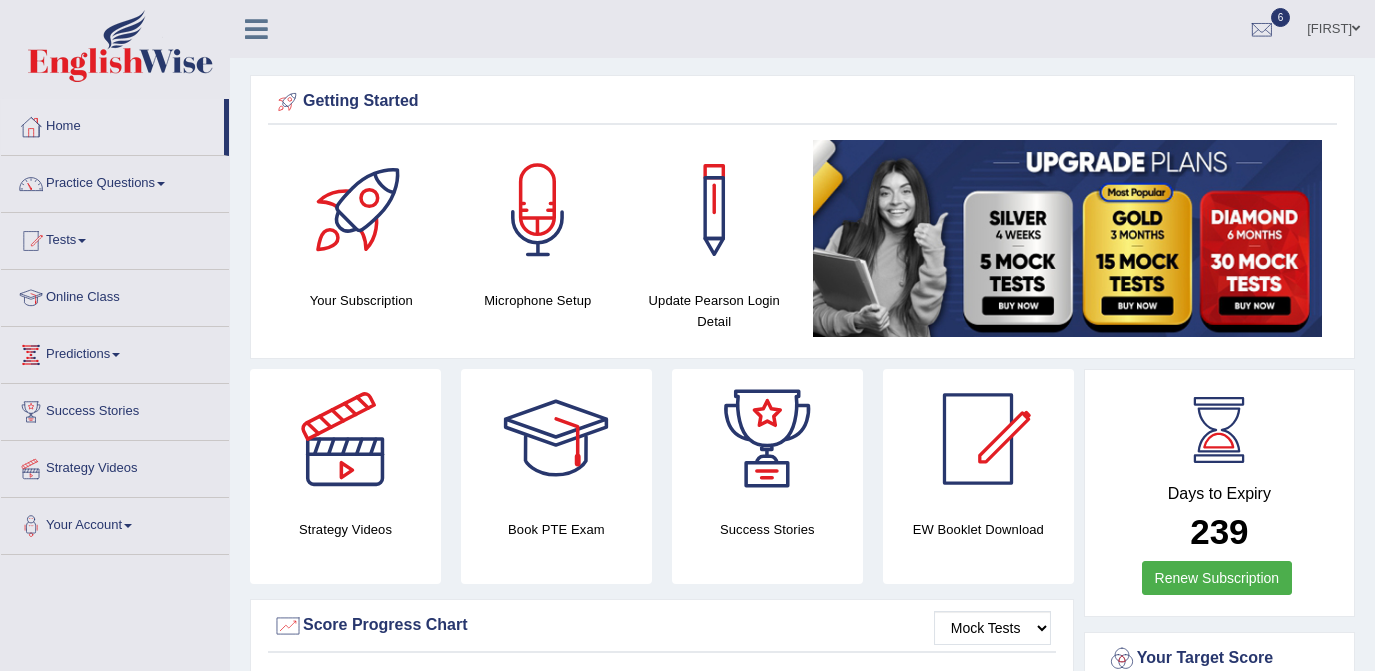 scroll, scrollTop: 0, scrollLeft: 0, axis: both 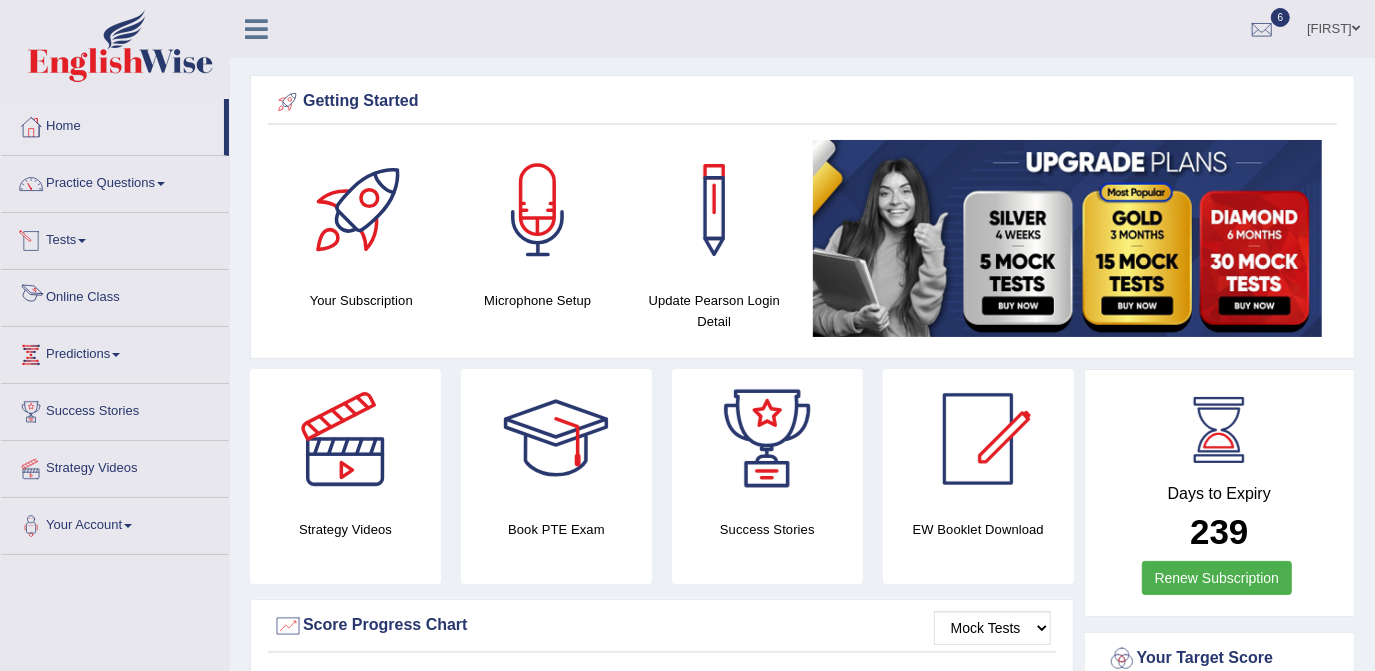 click on "Online Class" at bounding box center [115, 295] 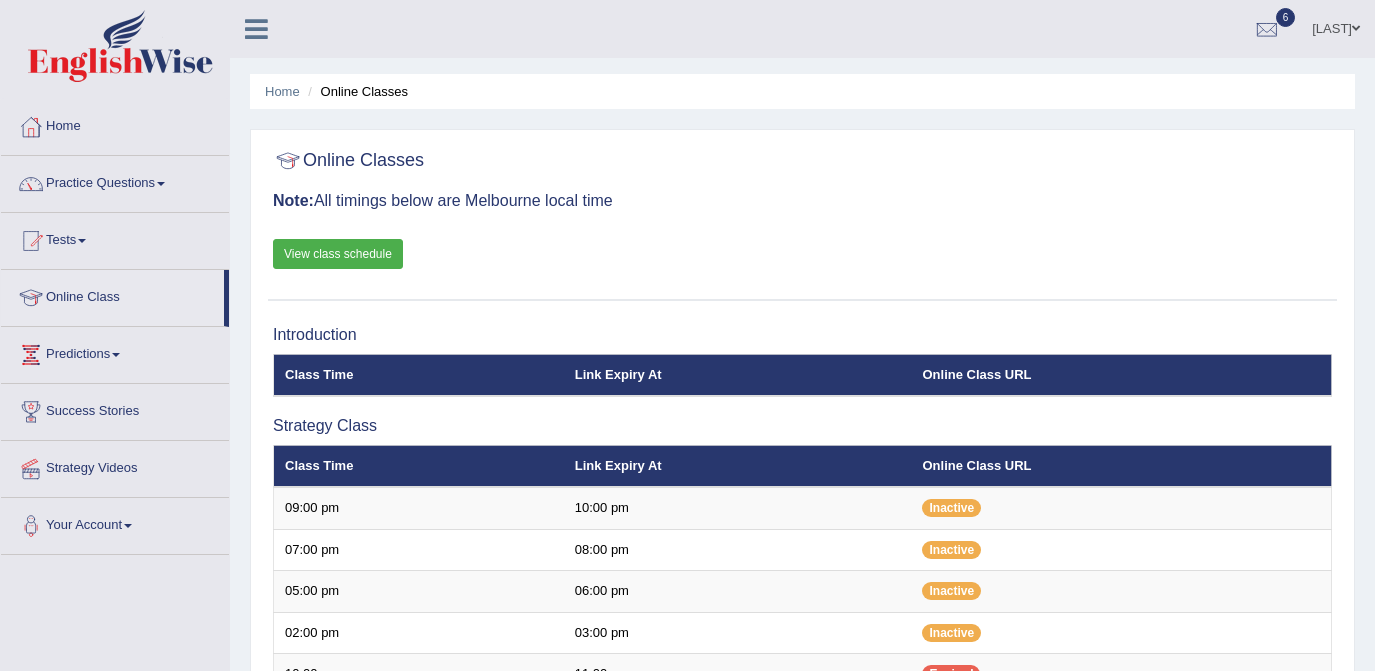 scroll, scrollTop: 0, scrollLeft: 0, axis: both 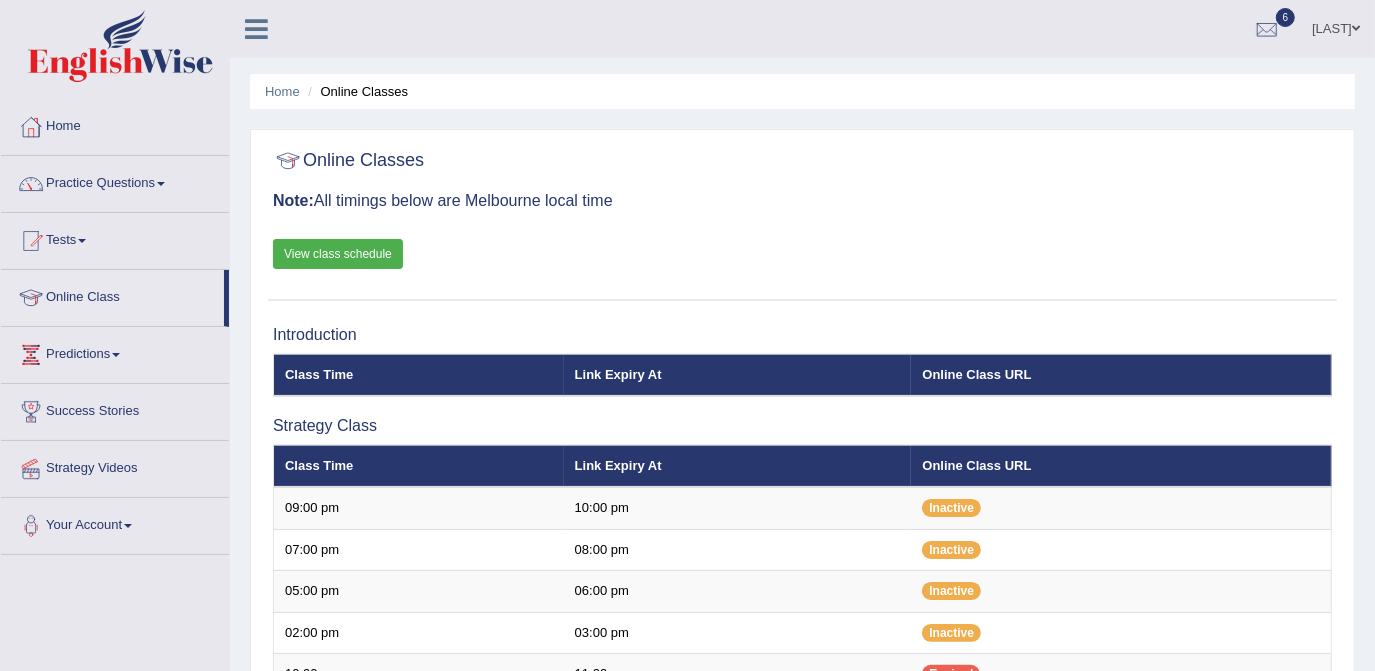 click on "View class schedule" at bounding box center (338, 254) 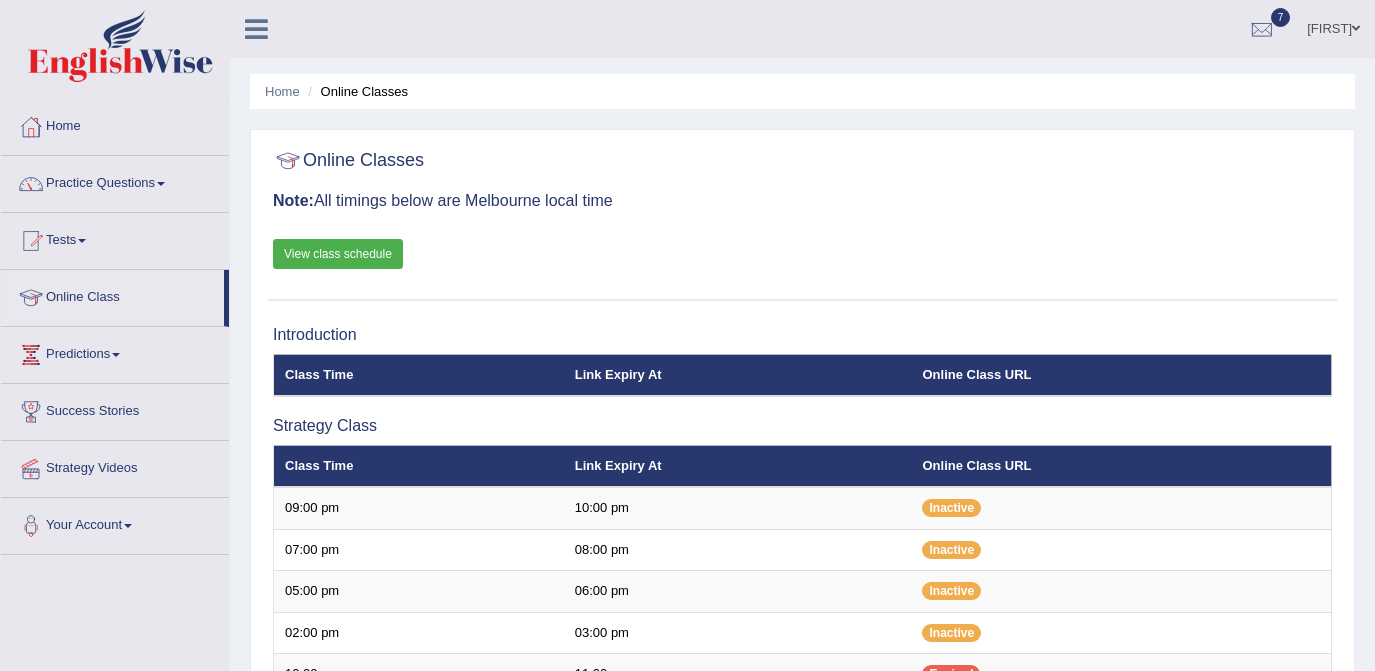 scroll, scrollTop: 0, scrollLeft: 0, axis: both 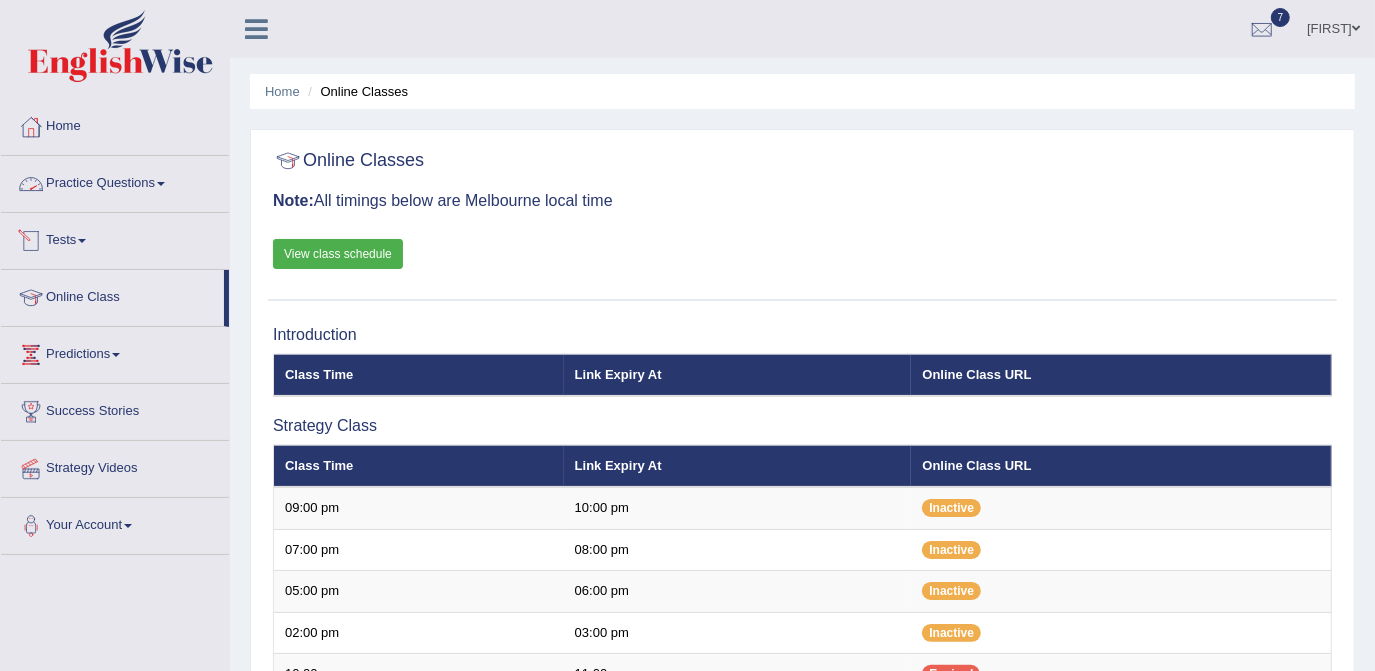 click on "Practice Questions" at bounding box center (115, 181) 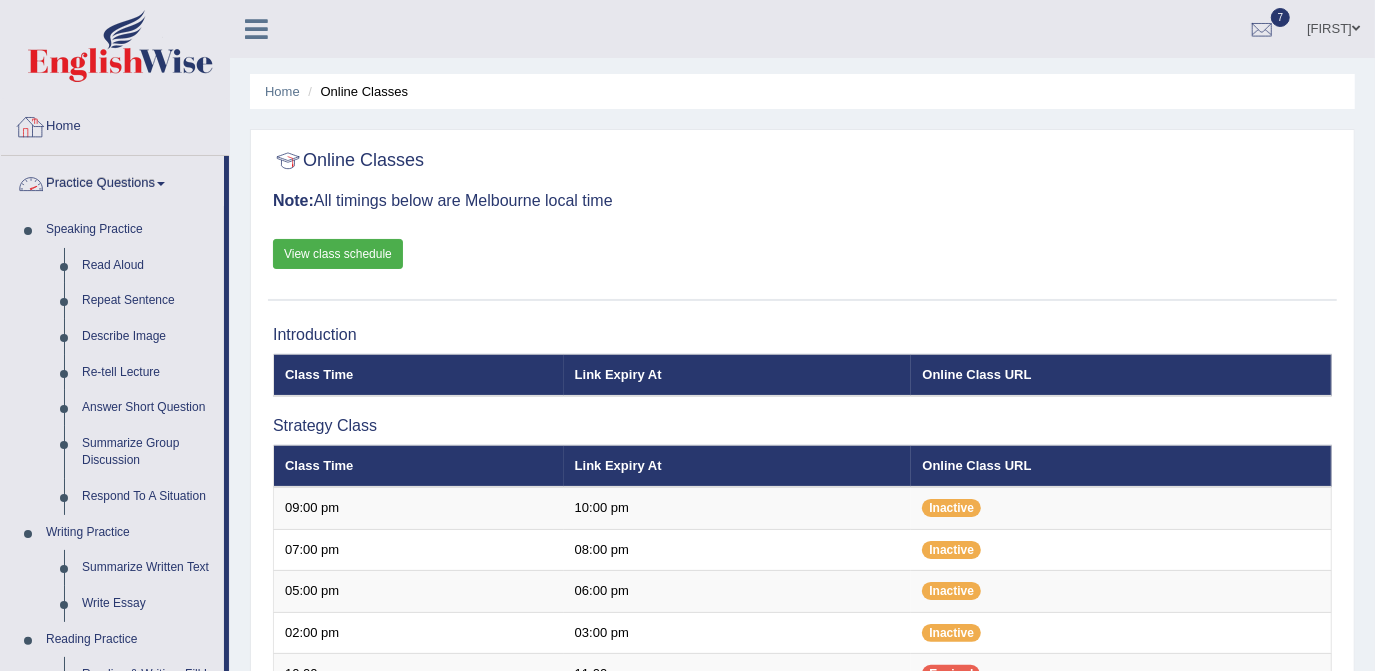 click on "Home" at bounding box center (115, 124) 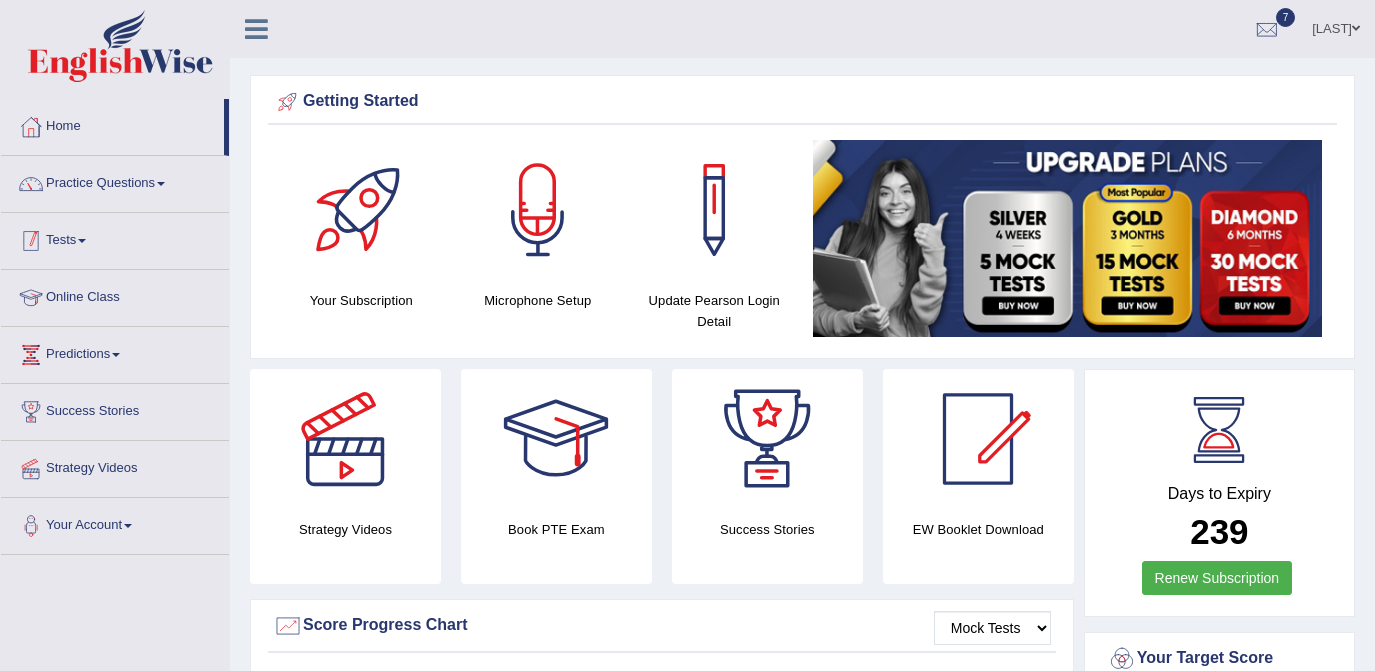 scroll, scrollTop: 0, scrollLeft: 0, axis: both 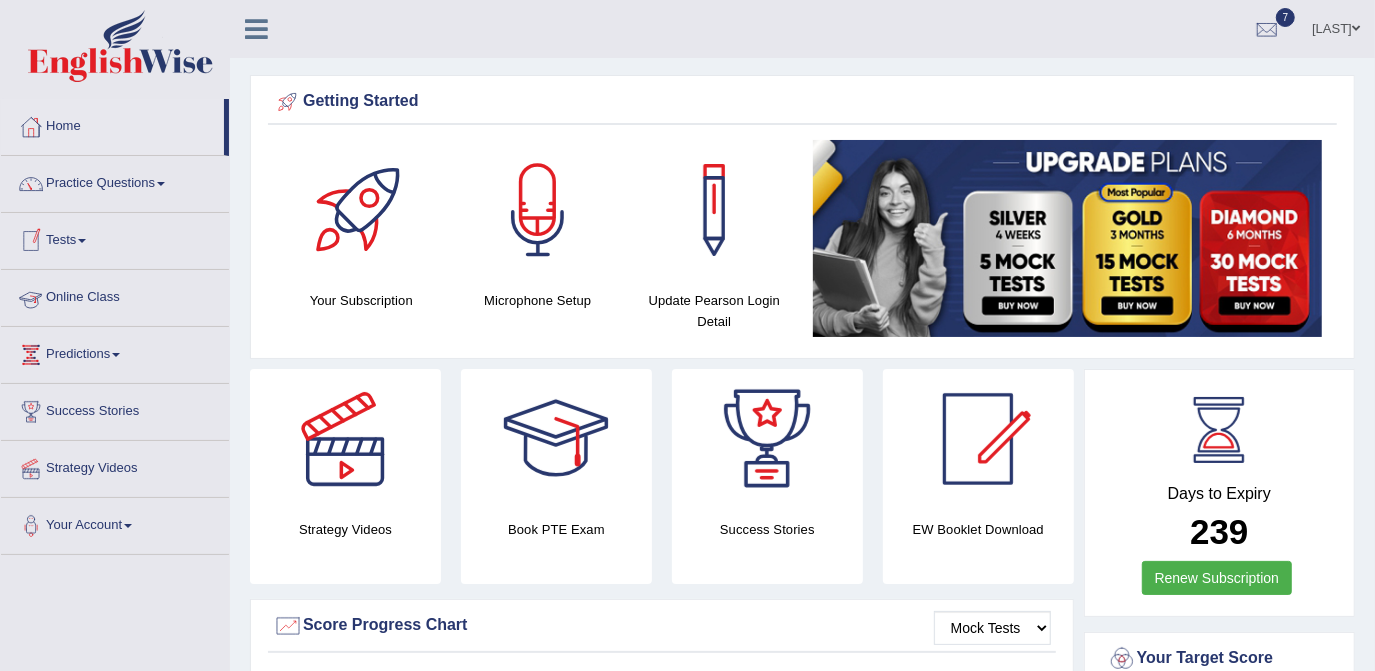 click on "Online Class" at bounding box center [115, 295] 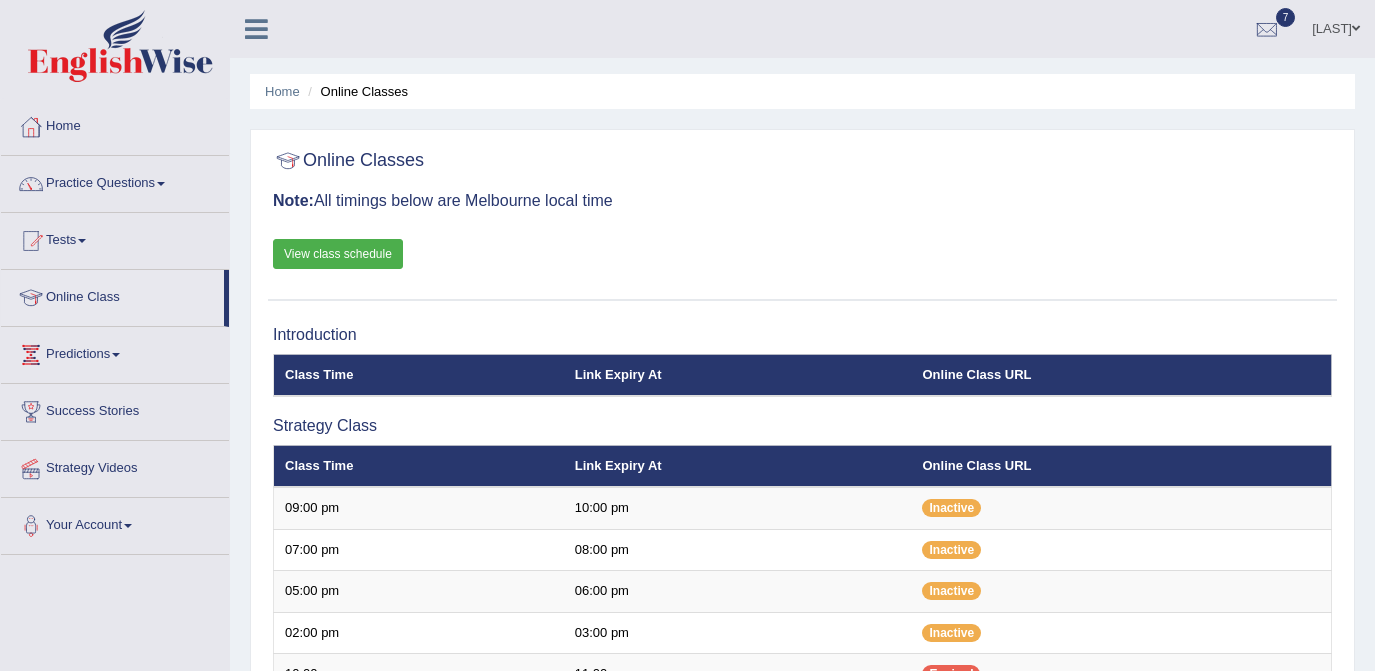scroll, scrollTop: 0, scrollLeft: 0, axis: both 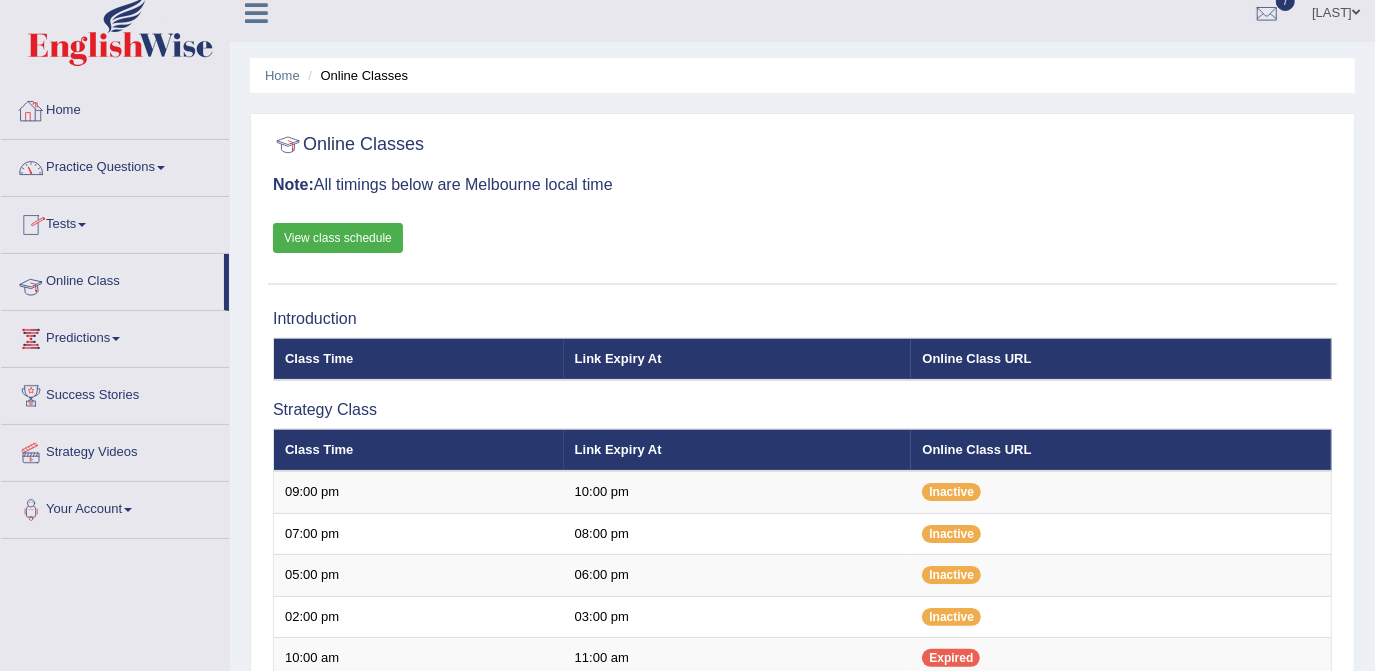 click on "Online Class" at bounding box center (112, 279) 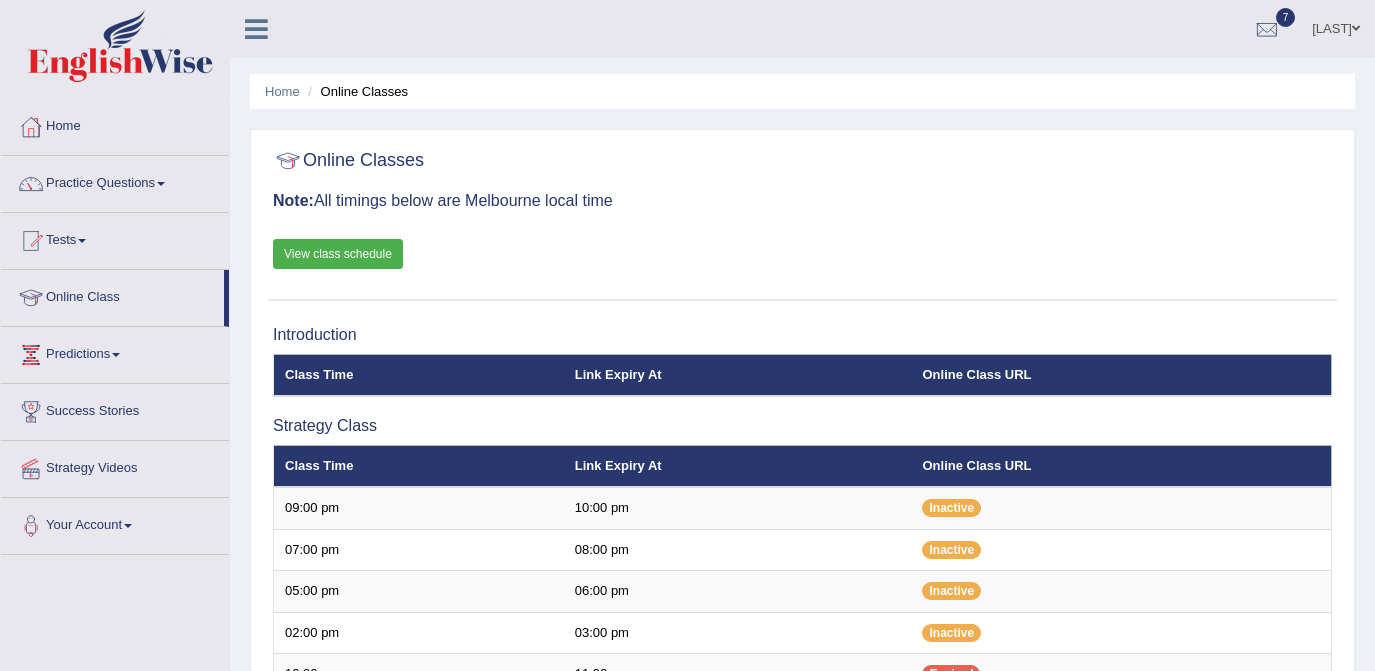 scroll, scrollTop: 0, scrollLeft: 0, axis: both 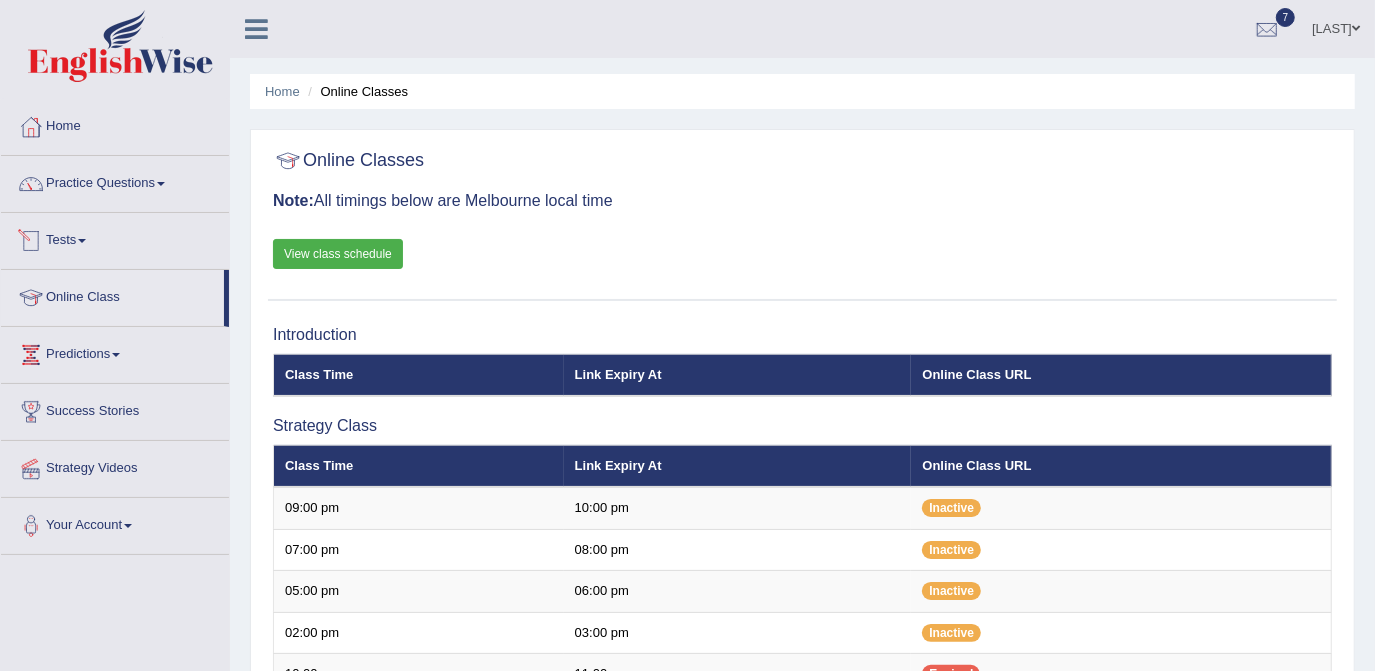 click on "View class schedule" at bounding box center [338, 254] 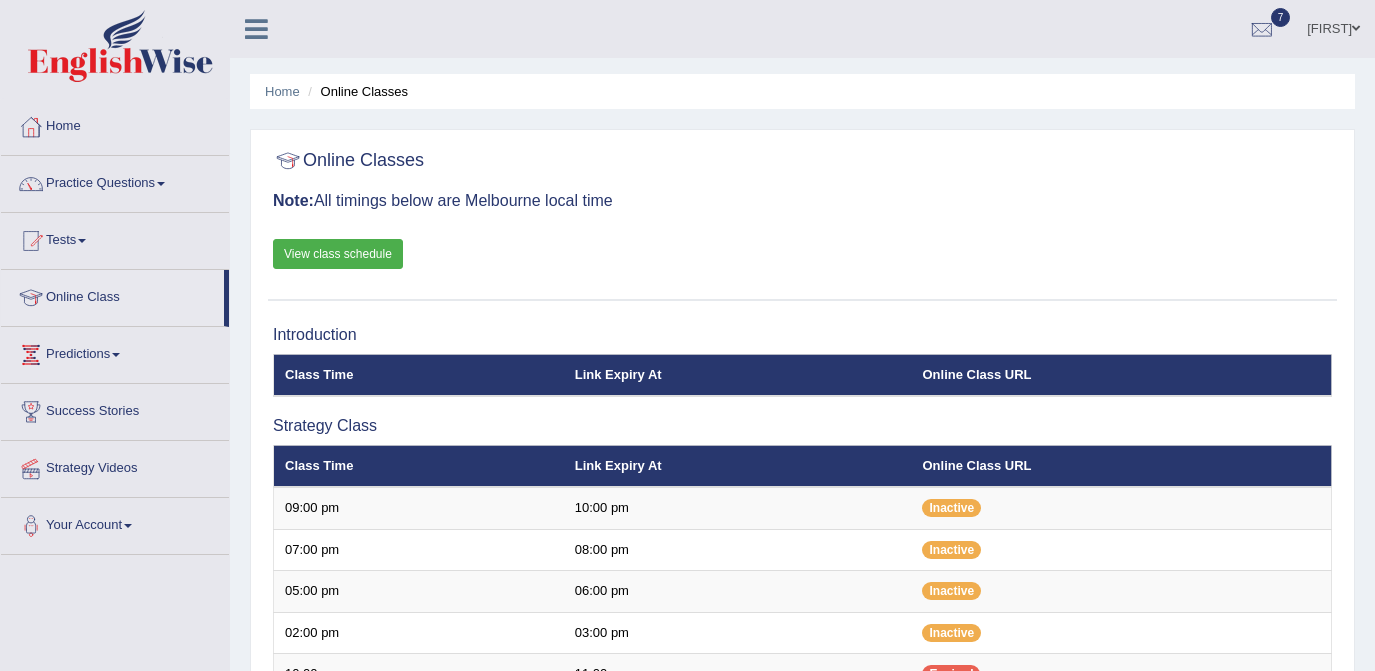scroll, scrollTop: 0, scrollLeft: 0, axis: both 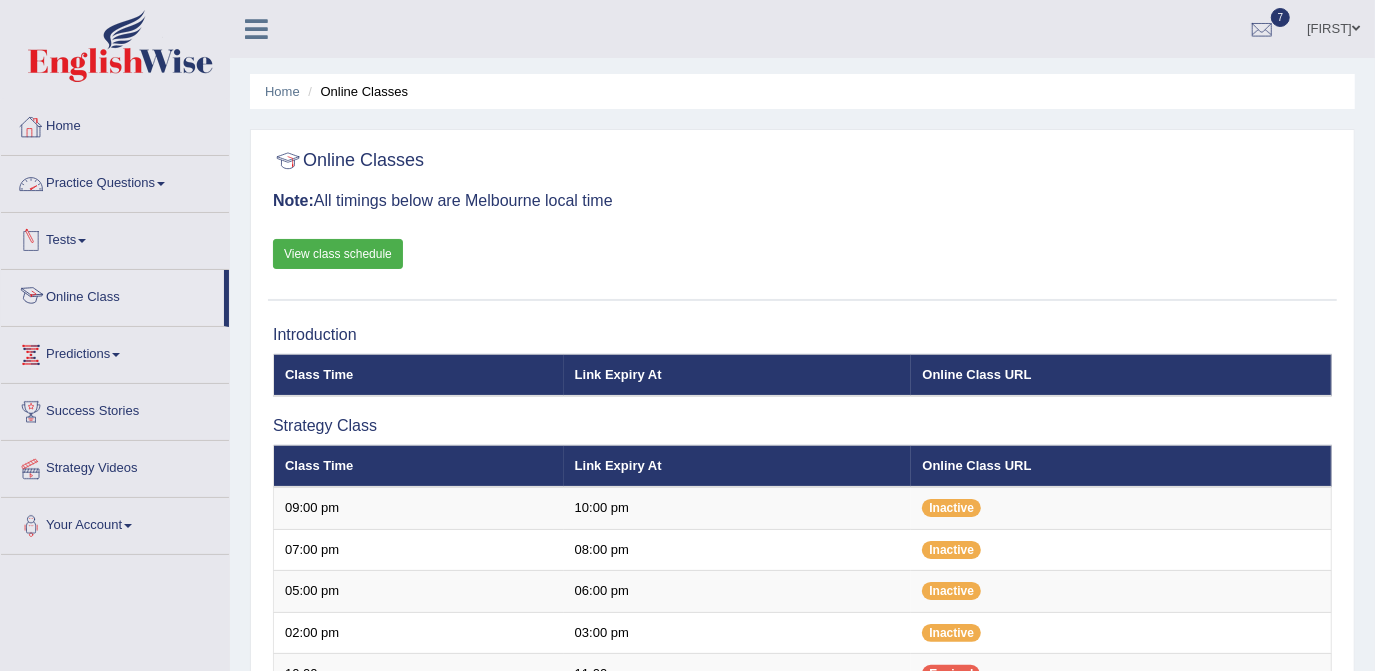 click on "Online Class" at bounding box center (112, 295) 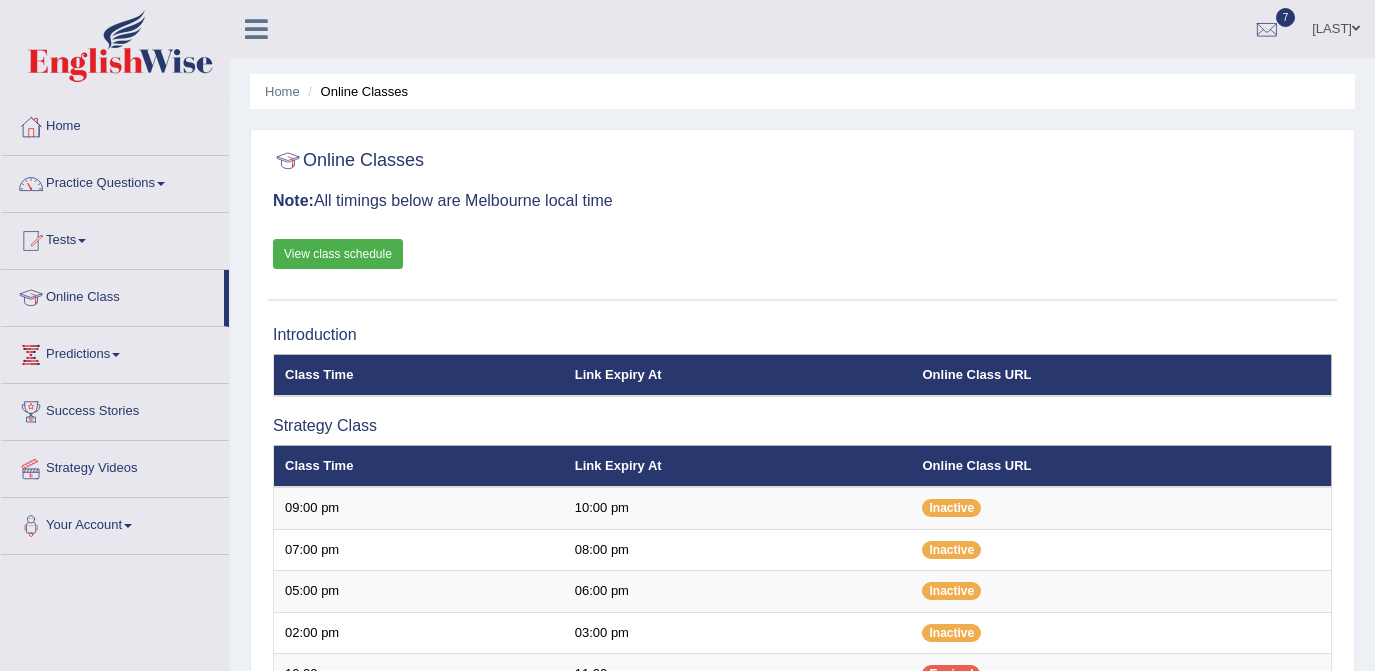scroll, scrollTop: 0, scrollLeft: 0, axis: both 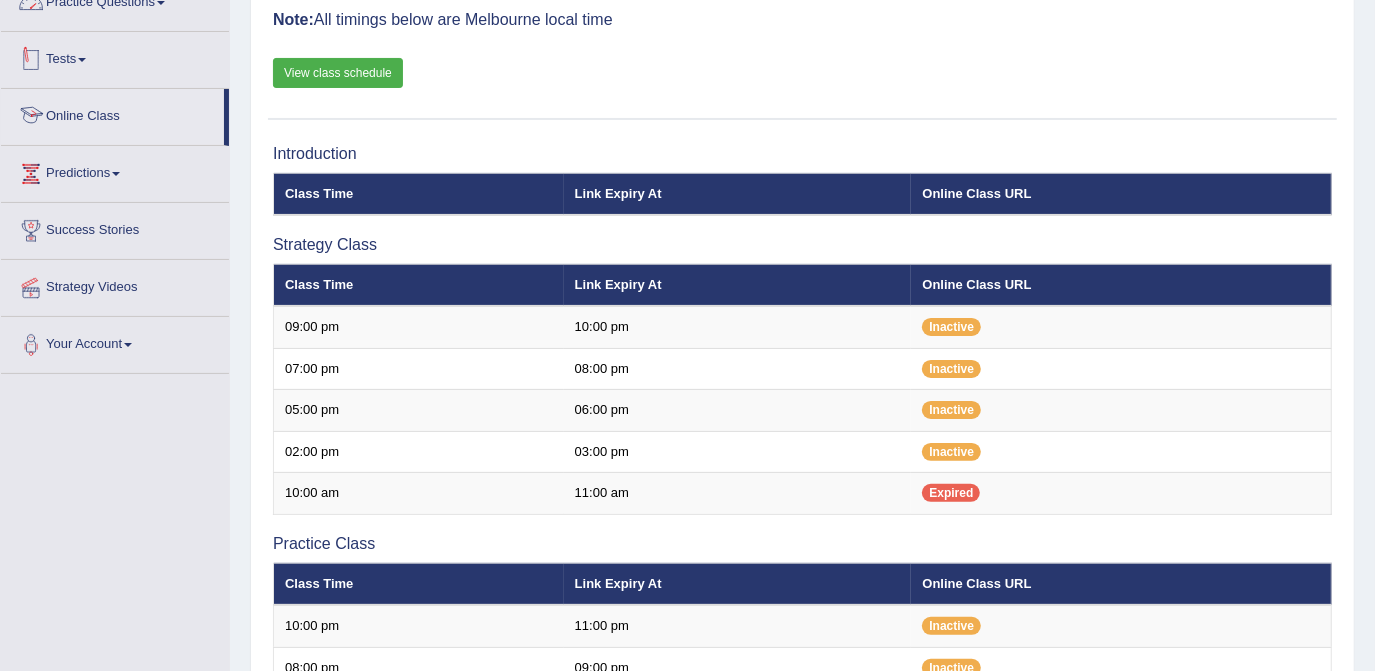 click on "Tests" at bounding box center (115, 57) 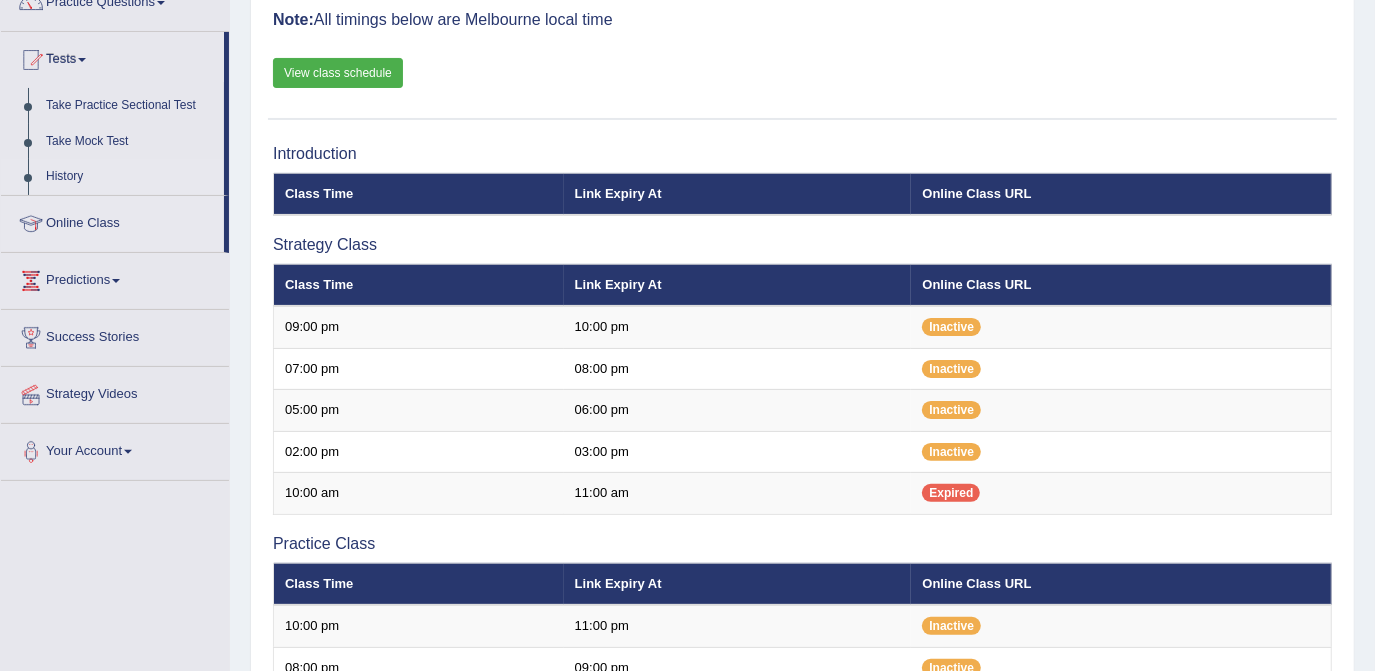 click on "History" at bounding box center (130, 177) 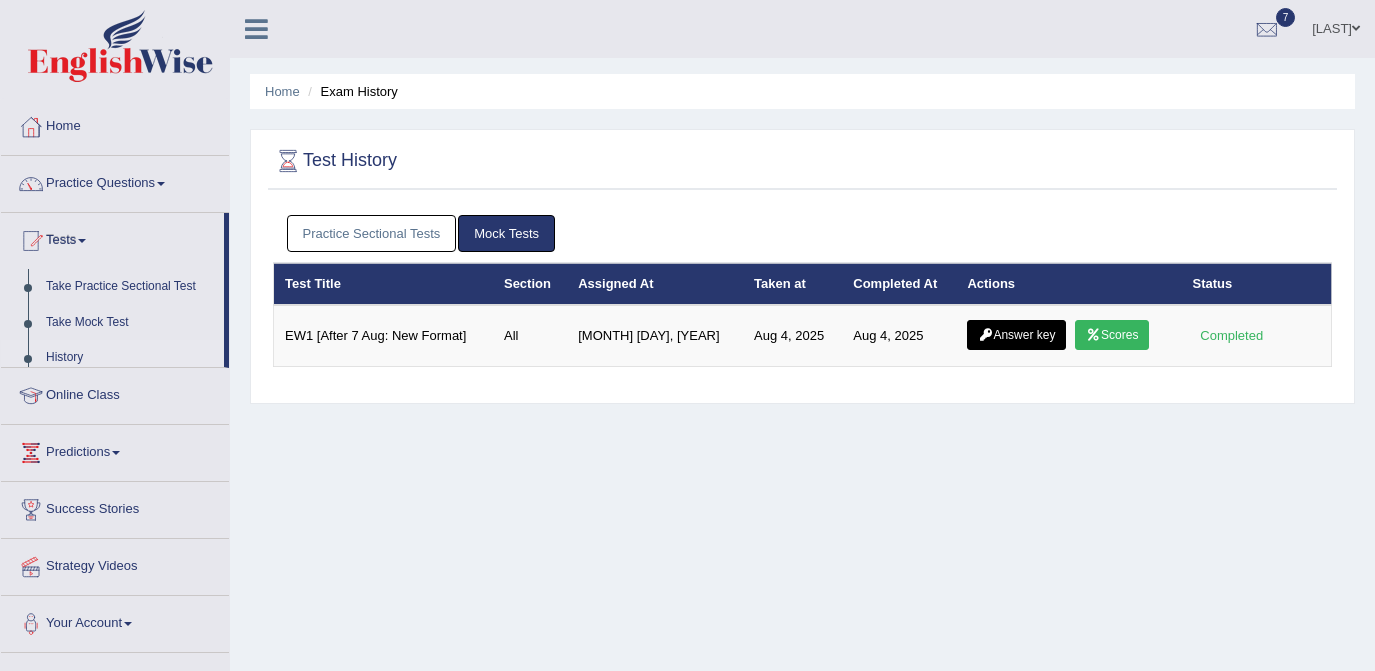 scroll, scrollTop: 0, scrollLeft: 0, axis: both 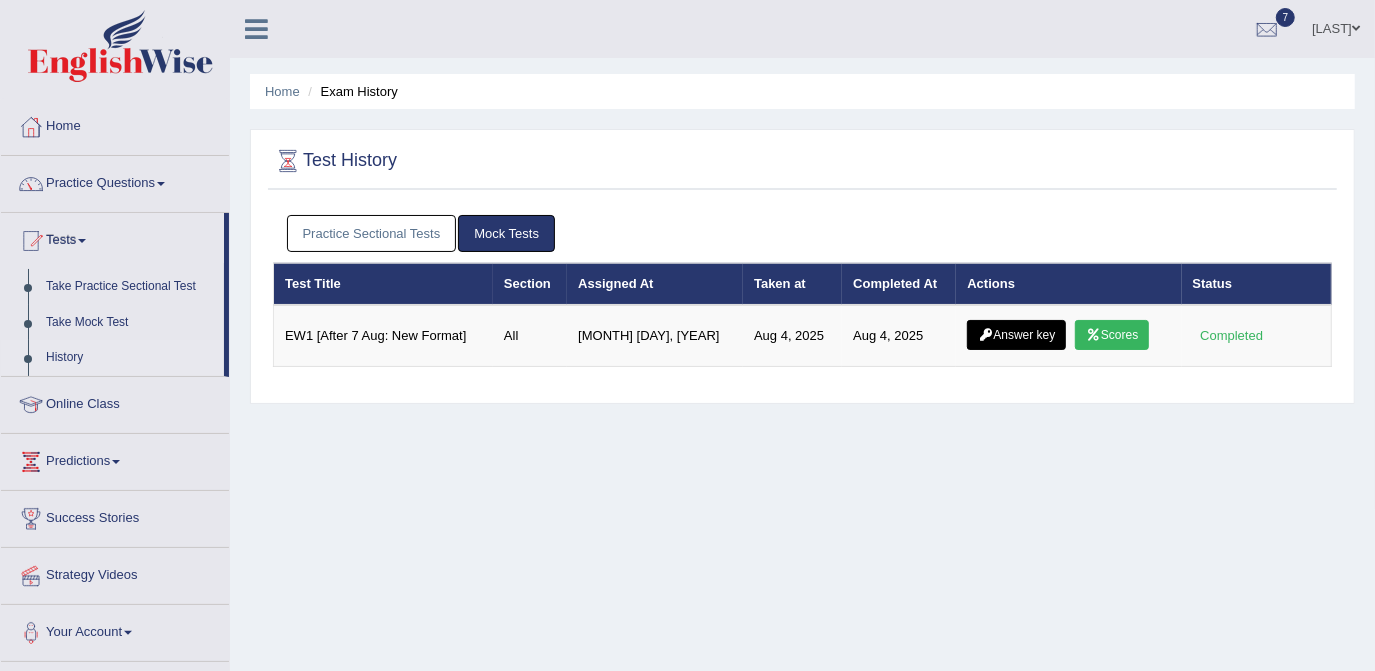 click on "Mock Tests" at bounding box center (506, 233) 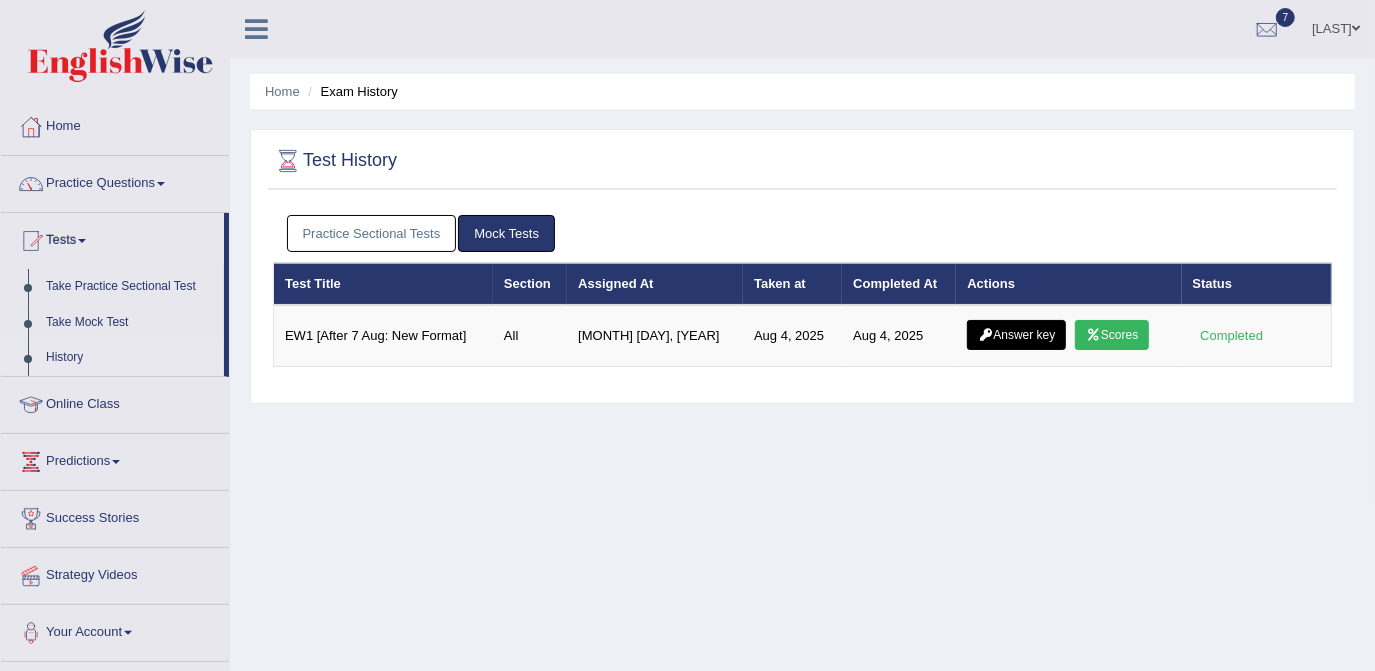 click on "Mock Tests" at bounding box center [506, 233] 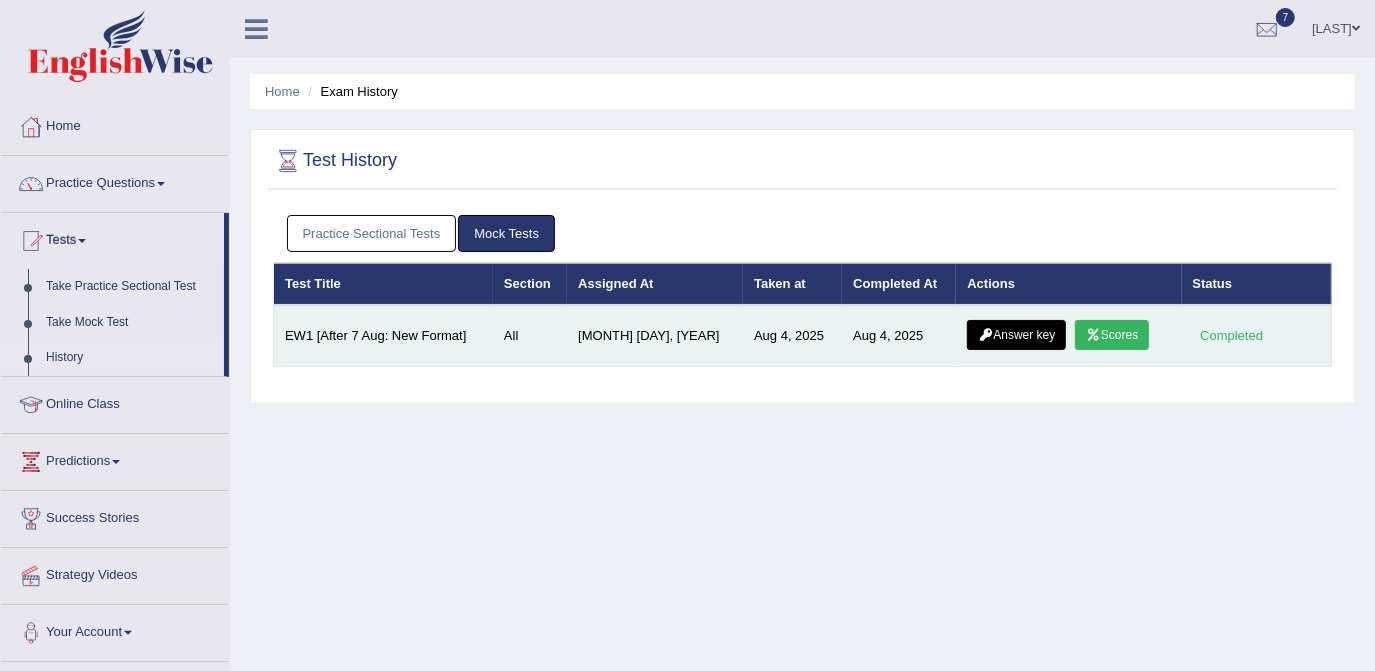 click on "Answer key" at bounding box center (1016, 335) 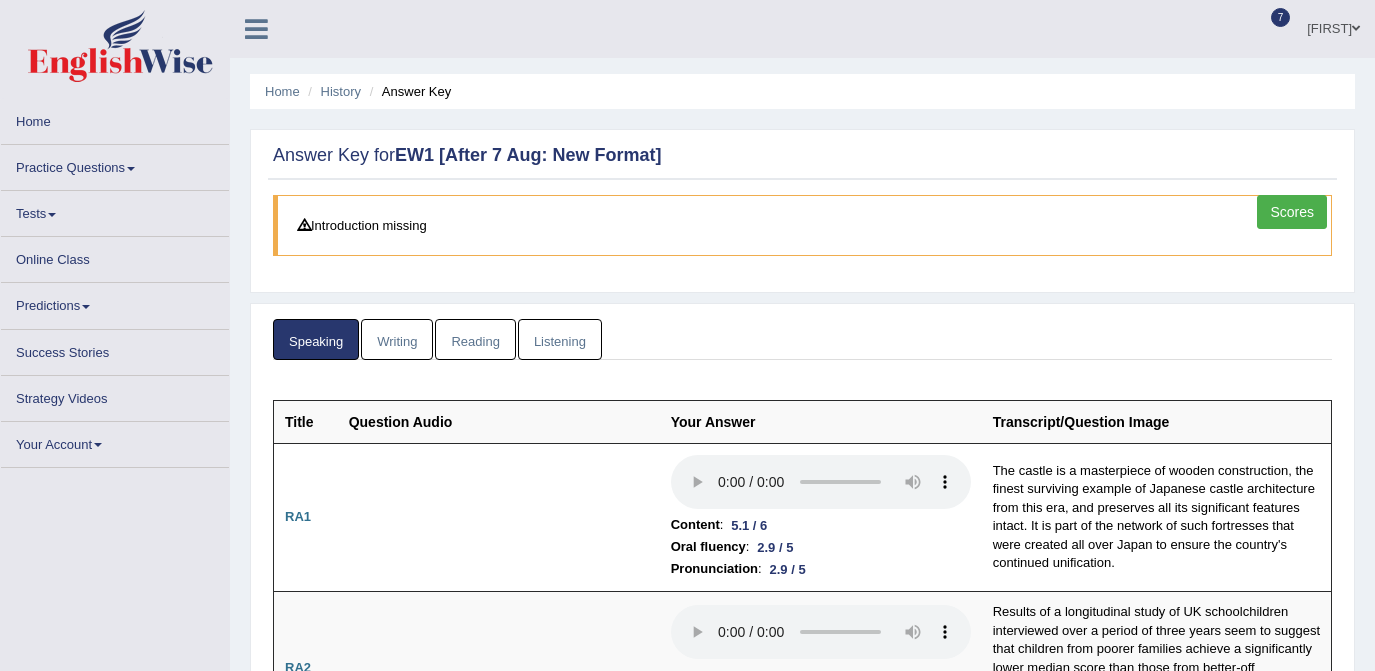 scroll, scrollTop: 0, scrollLeft: 0, axis: both 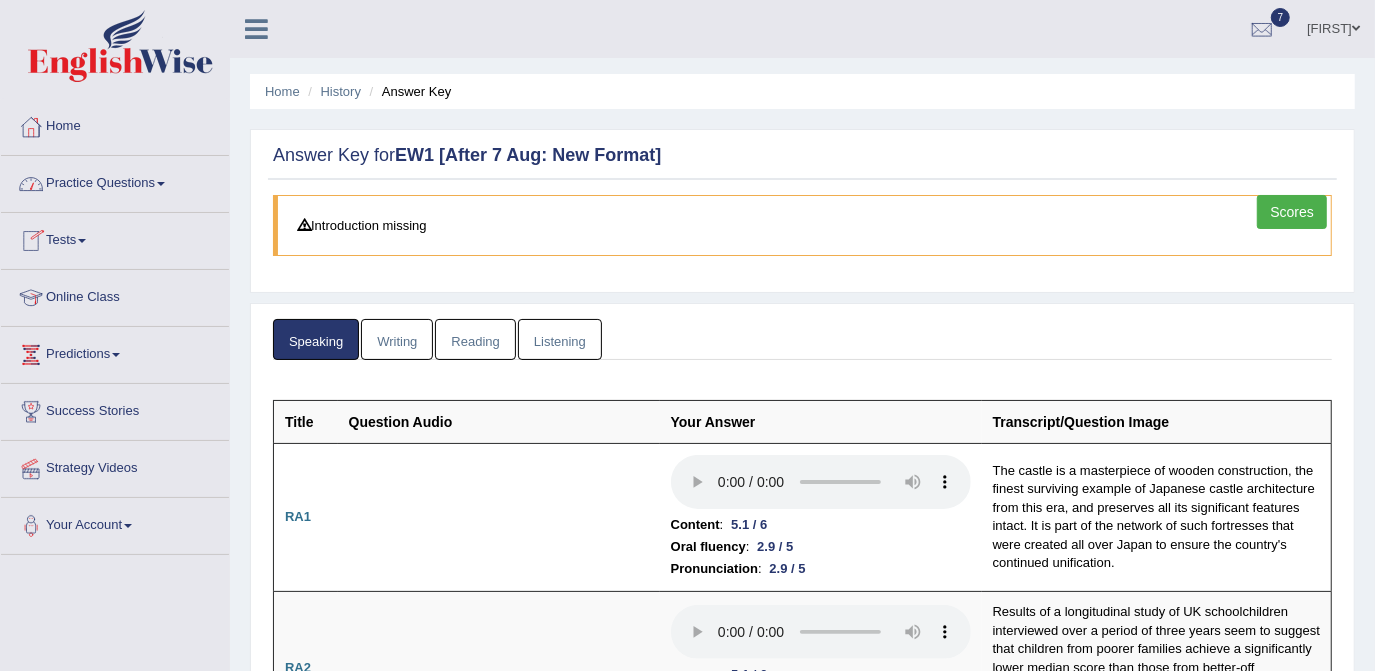 click on "Scores" at bounding box center (1292, 212) 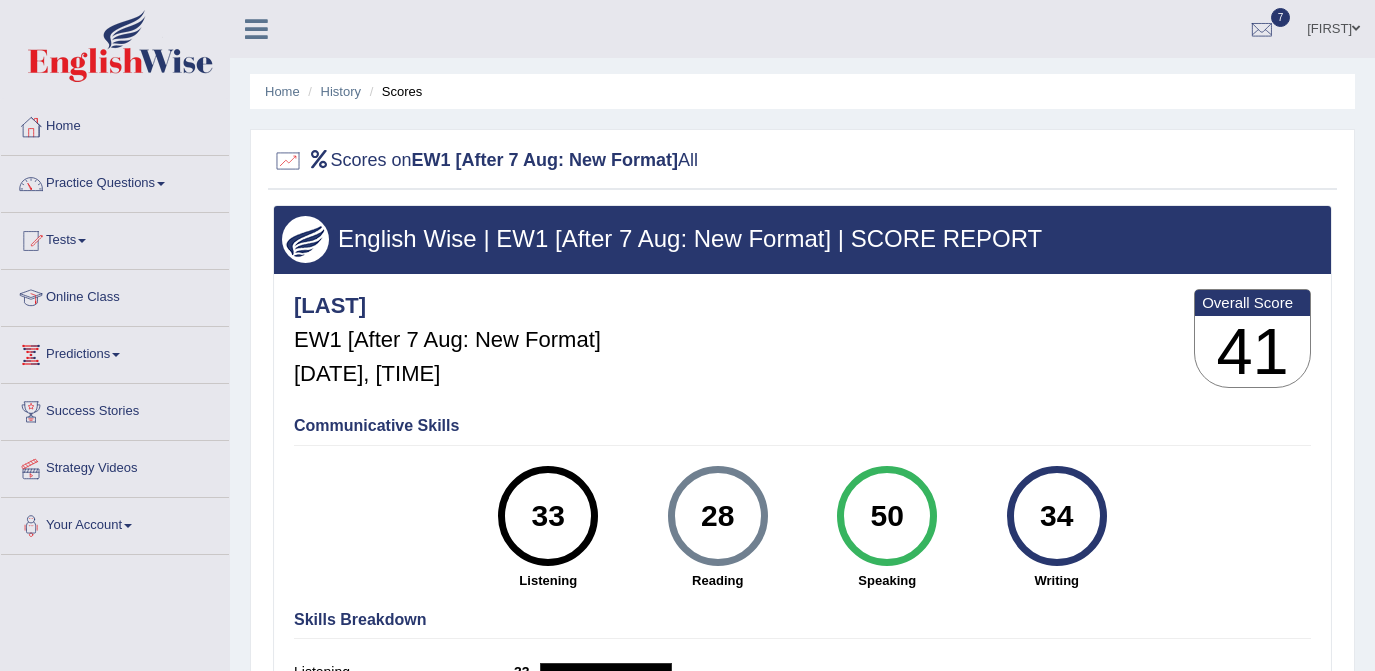 scroll, scrollTop: 0, scrollLeft: 0, axis: both 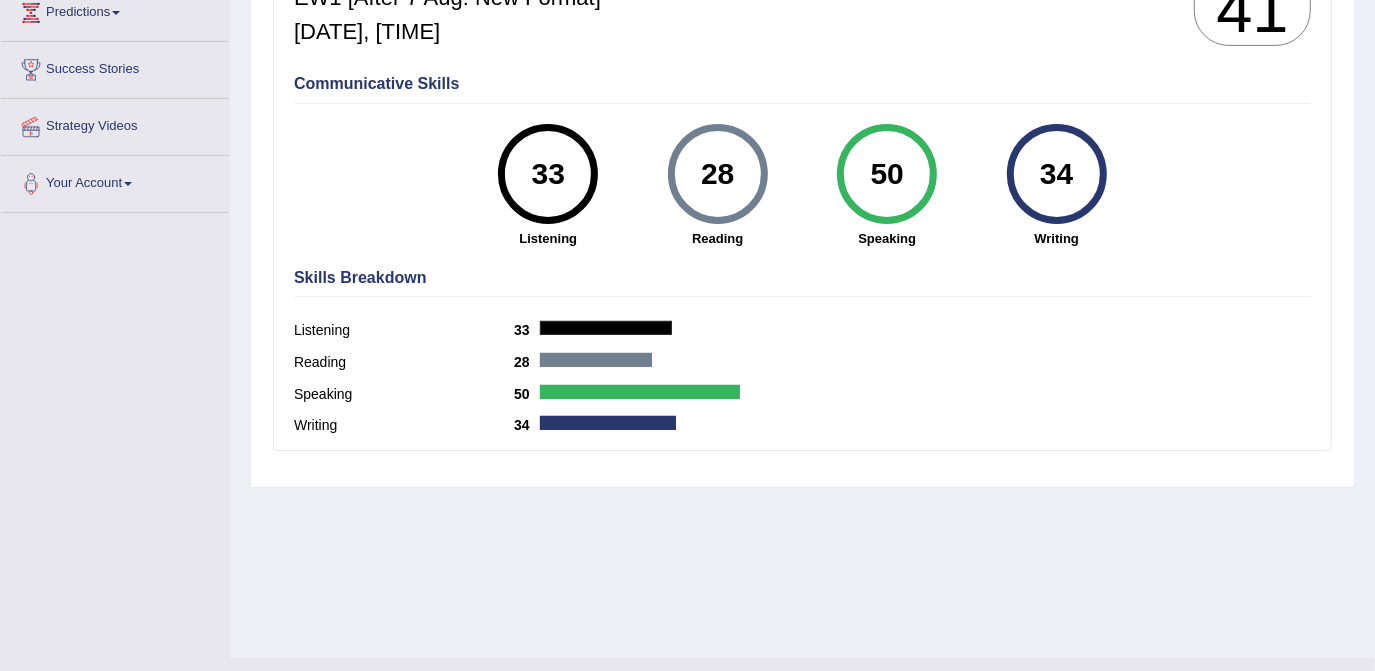 click on "33" at bounding box center [548, 174] 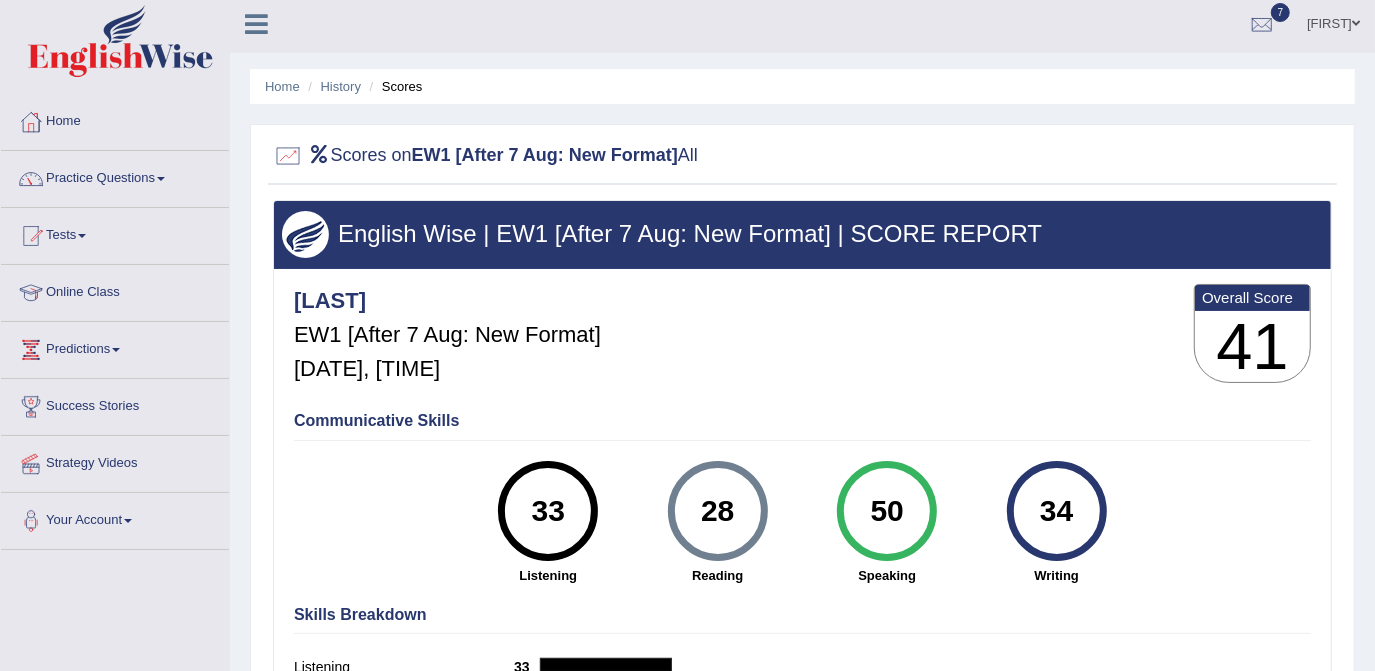 scroll, scrollTop: 0, scrollLeft: 0, axis: both 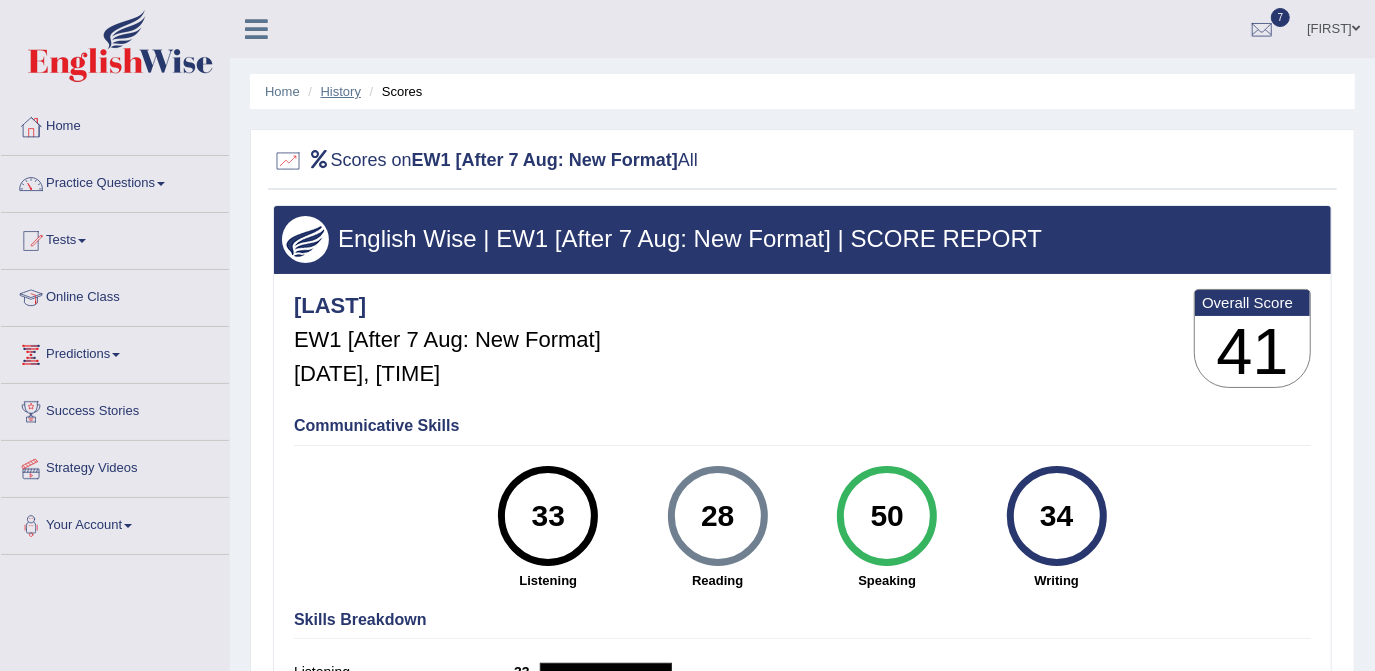 click on "History" at bounding box center (341, 91) 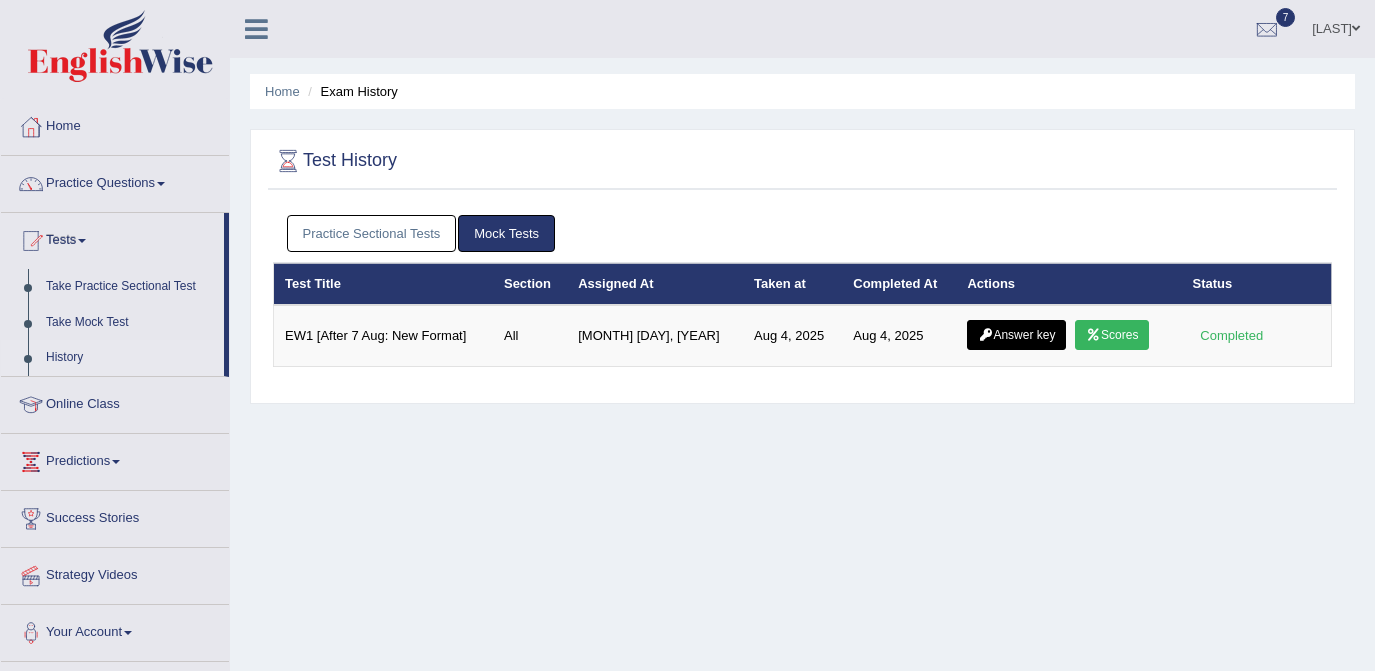 scroll, scrollTop: 0, scrollLeft: 0, axis: both 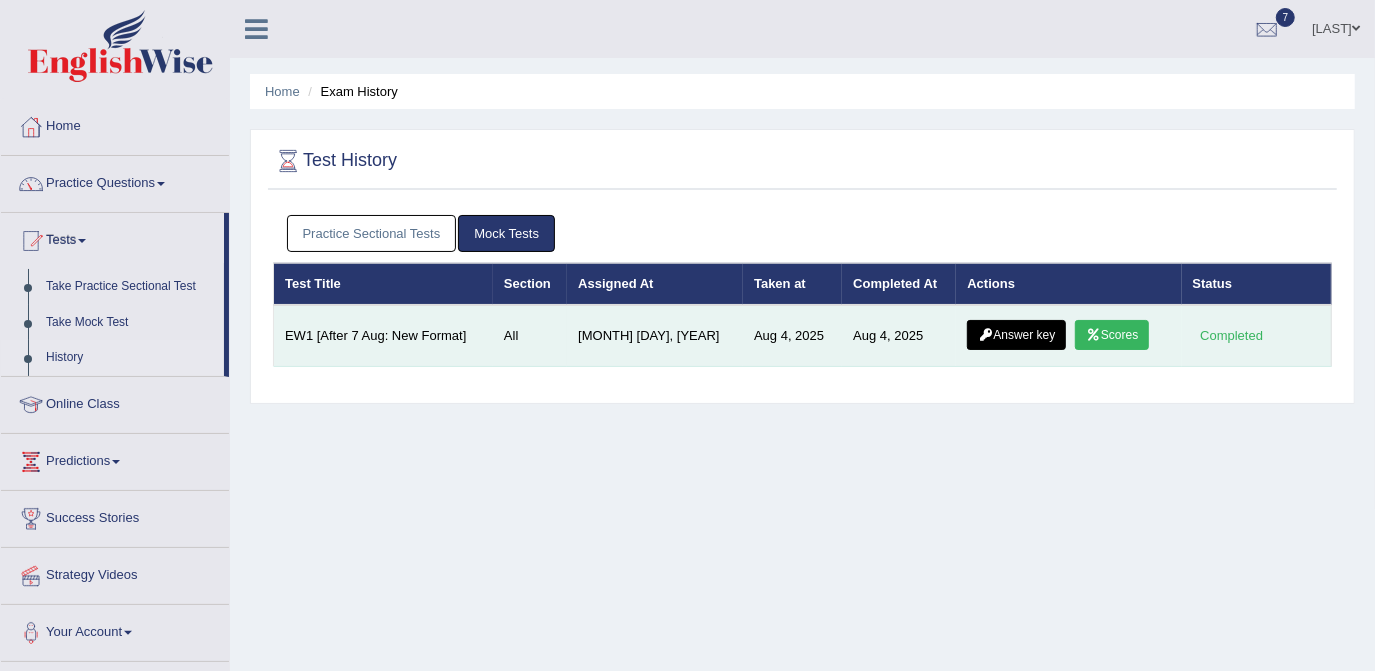 click on "Answer key" at bounding box center [1016, 335] 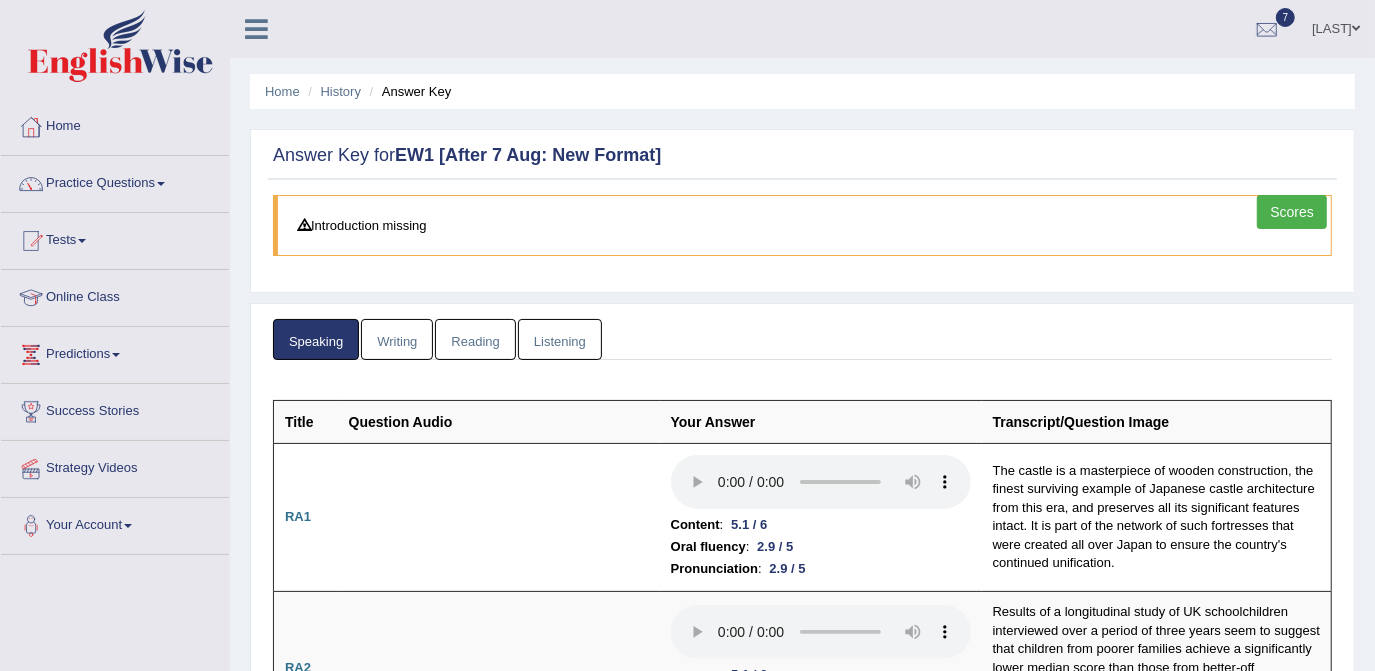 scroll, scrollTop: 36, scrollLeft: 0, axis: vertical 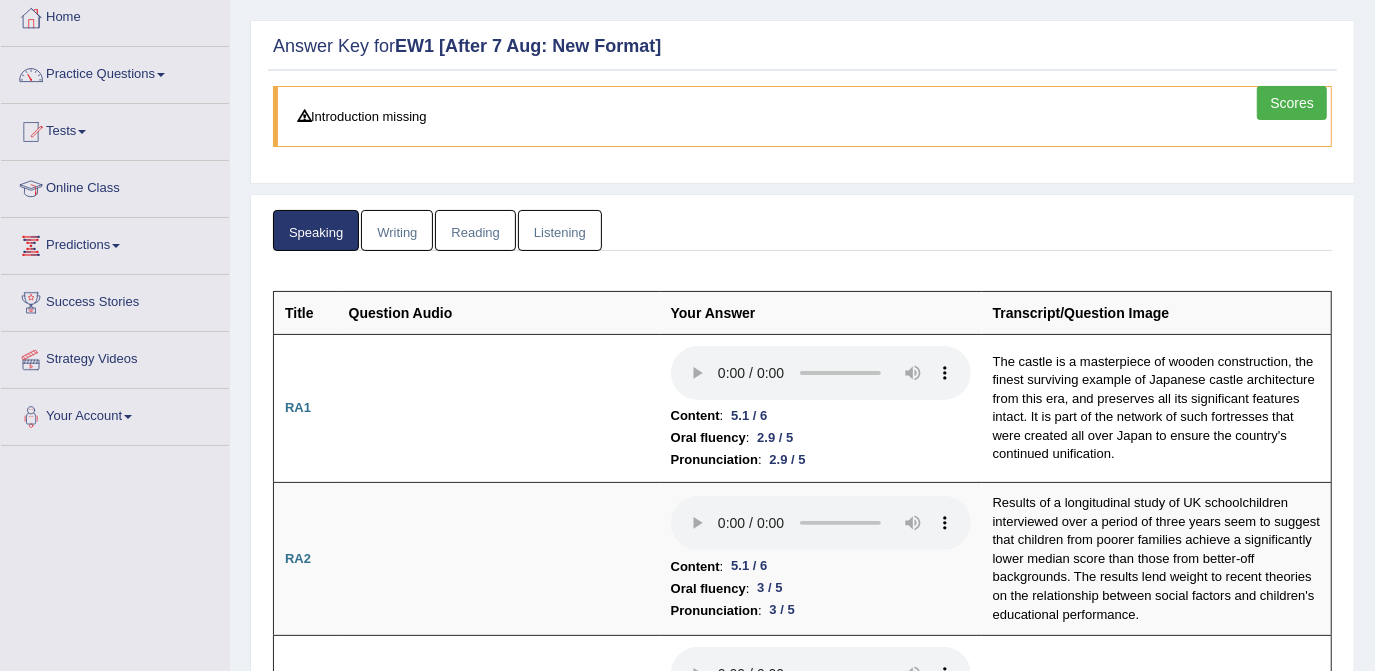 click on "Writing" at bounding box center [397, 230] 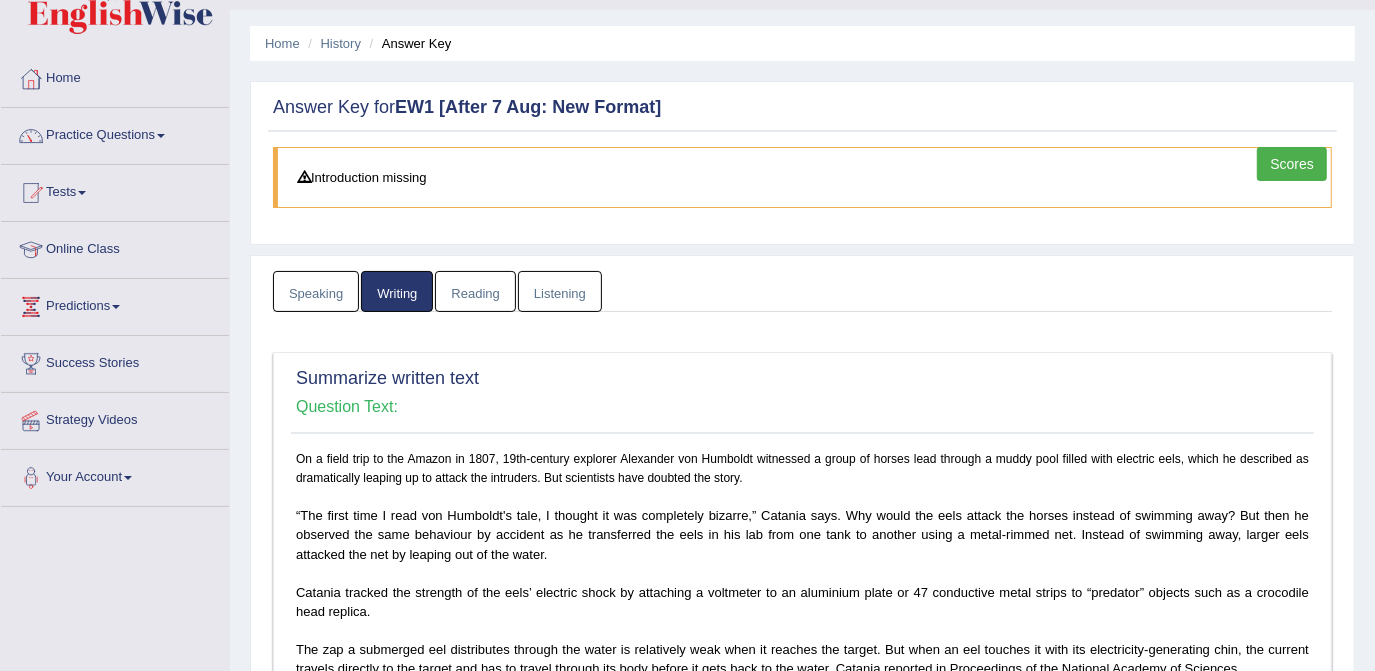 scroll, scrollTop: 0, scrollLeft: 0, axis: both 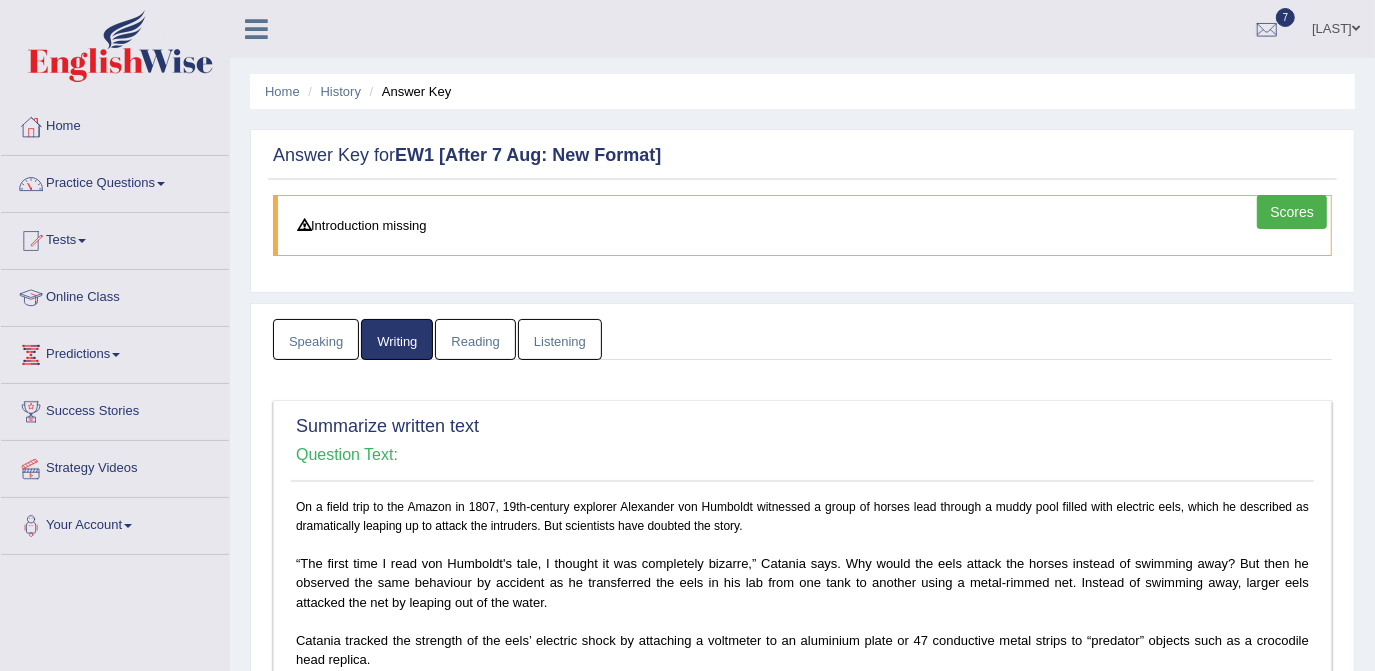 click on "Reading" at bounding box center (475, 339) 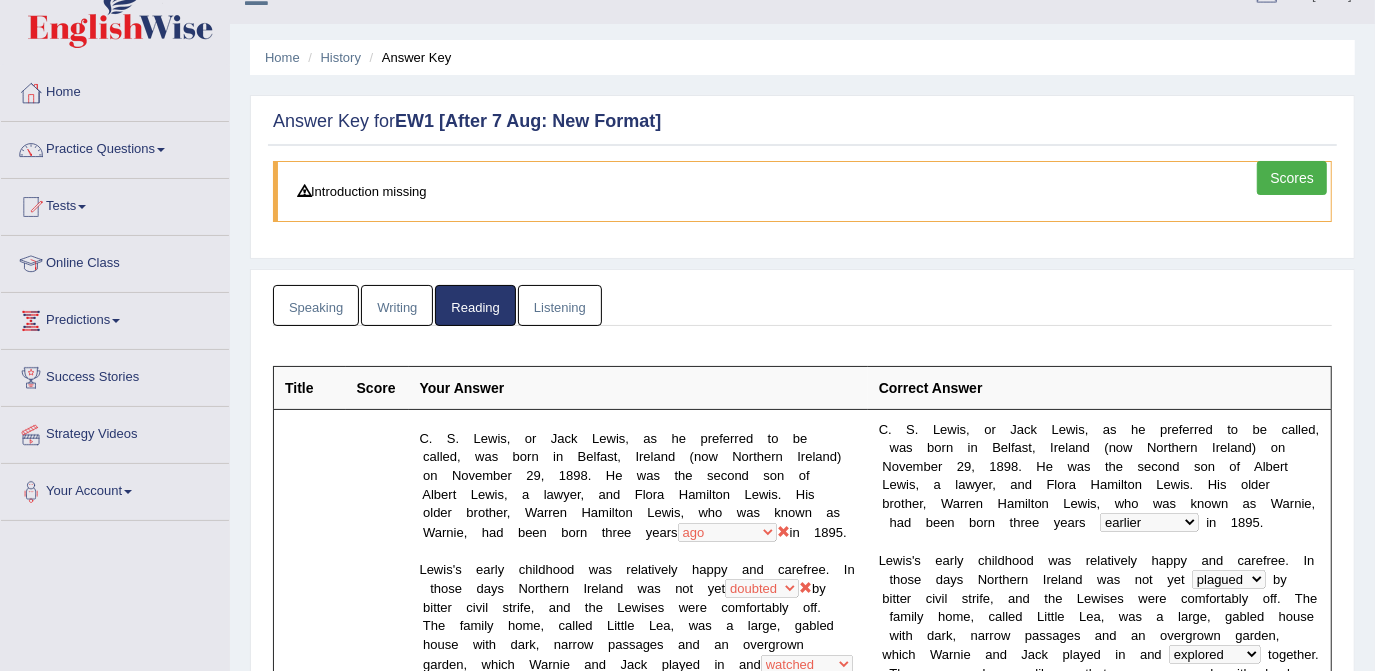 scroll, scrollTop: 0, scrollLeft: 0, axis: both 